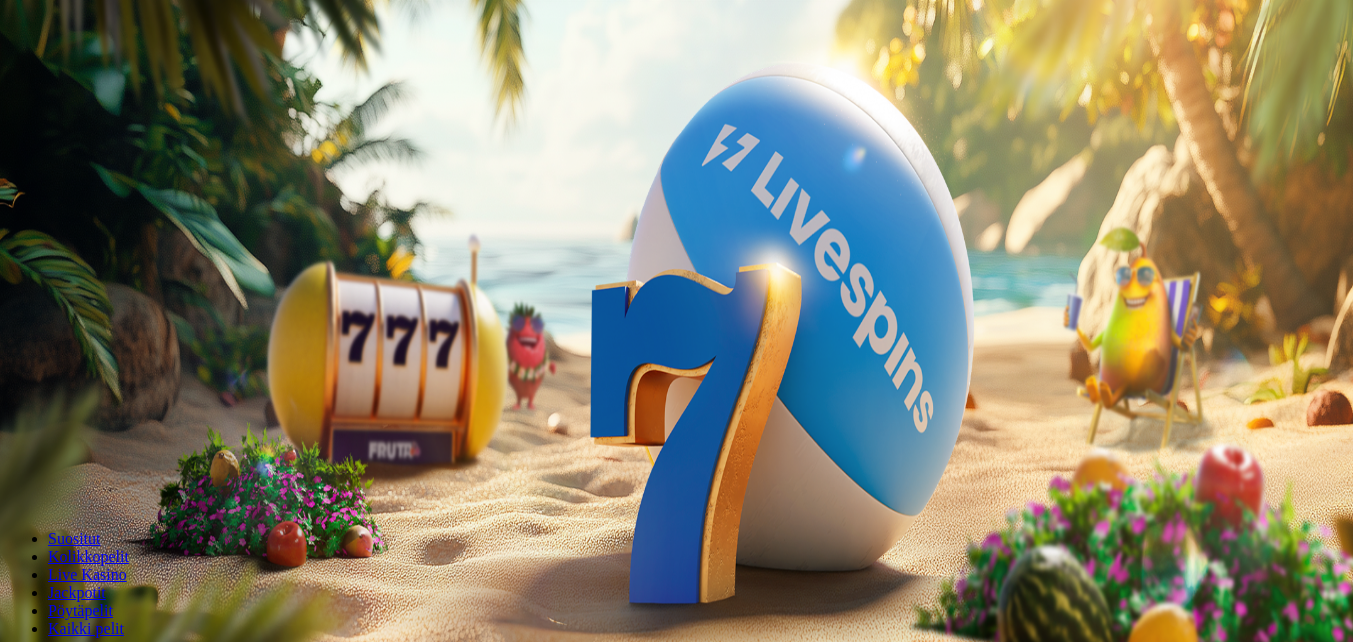 scroll, scrollTop: 0, scrollLeft: 0, axis: both 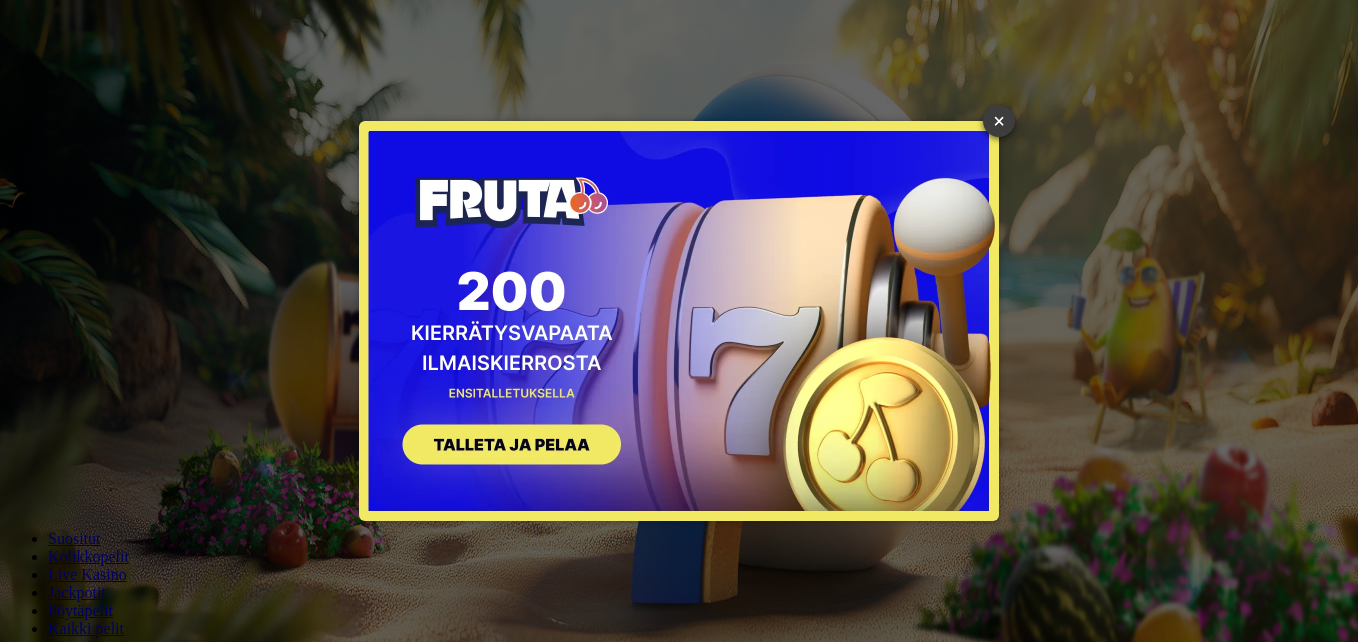 click on "×" at bounding box center [999, 121] 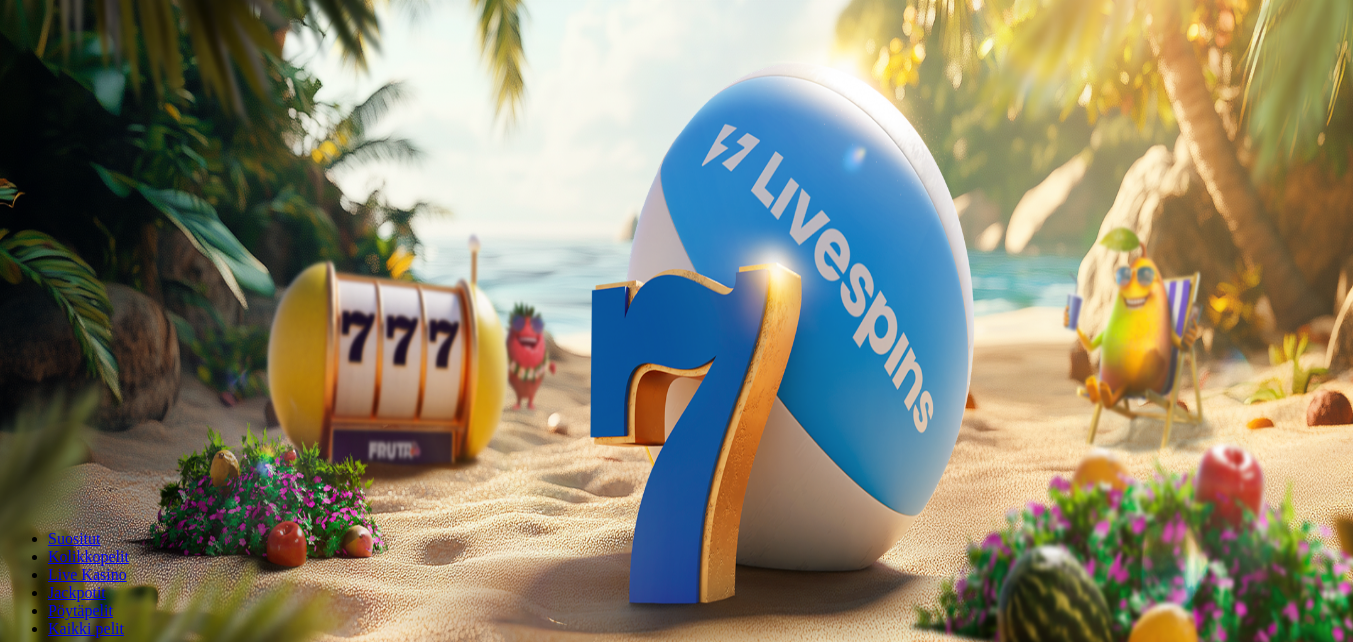 click at bounding box center [16, 471] 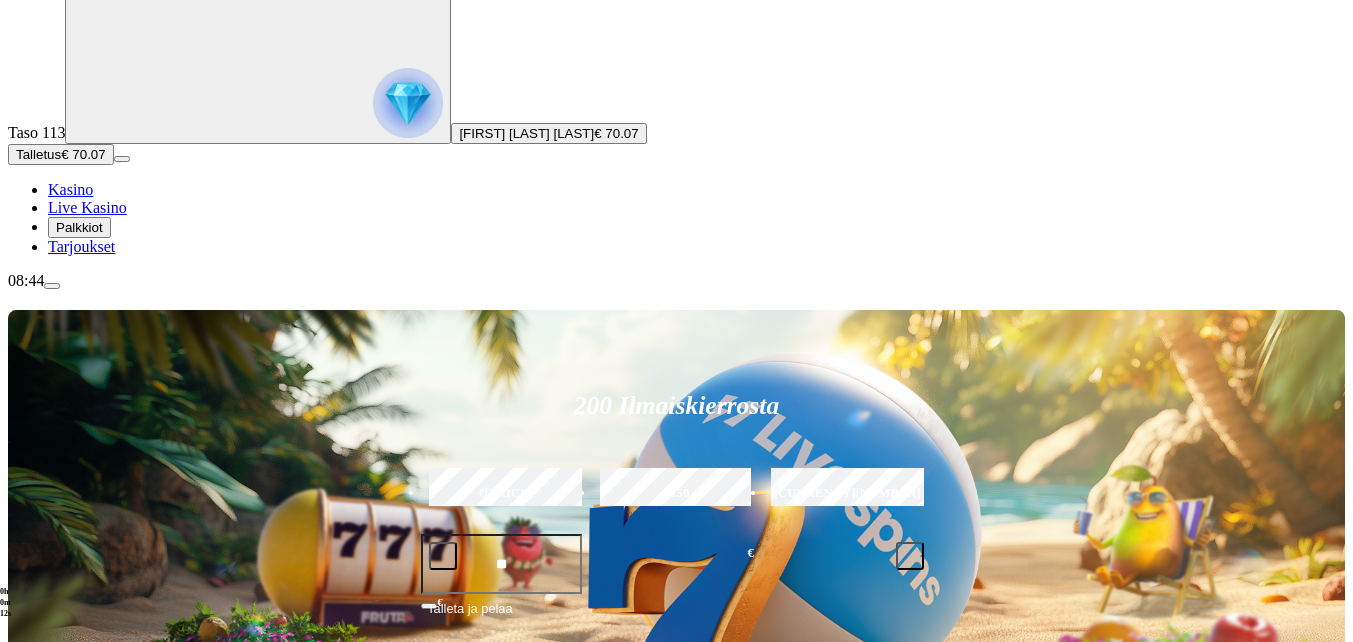 scroll, scrollTop: 300, scrollLeft: 0, axis: vertical 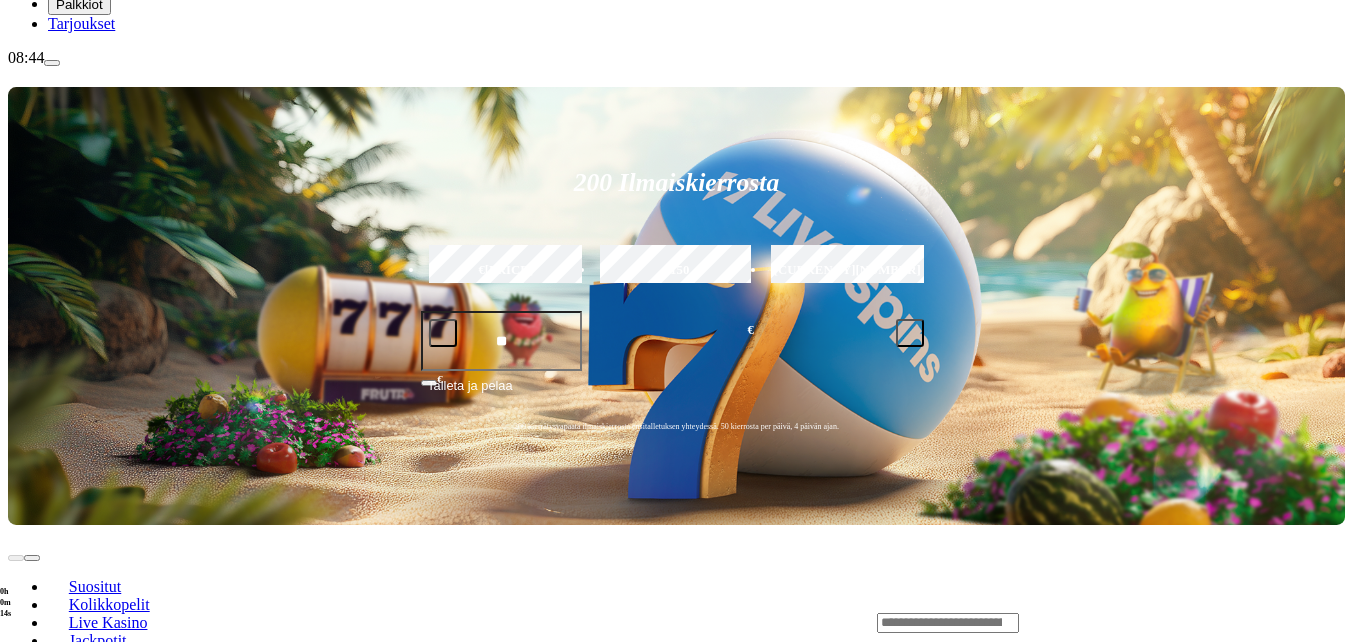 click at bounding box center [32, 795] 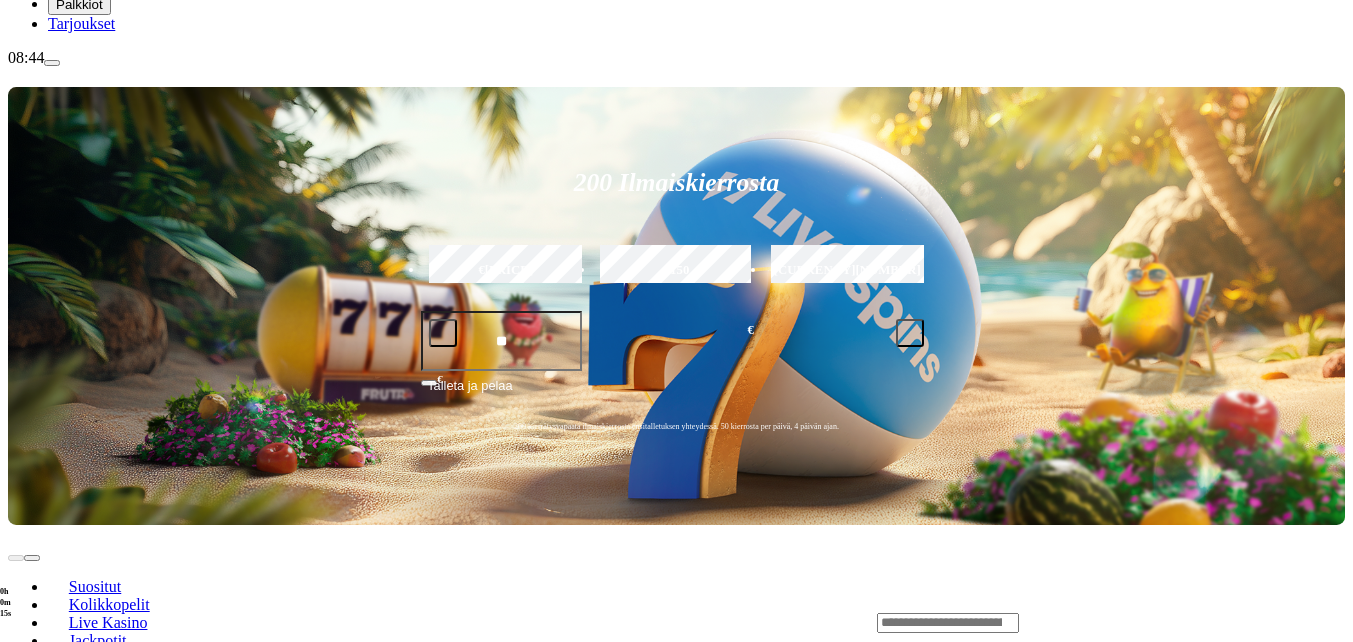 click at bounding box center [32, 795] 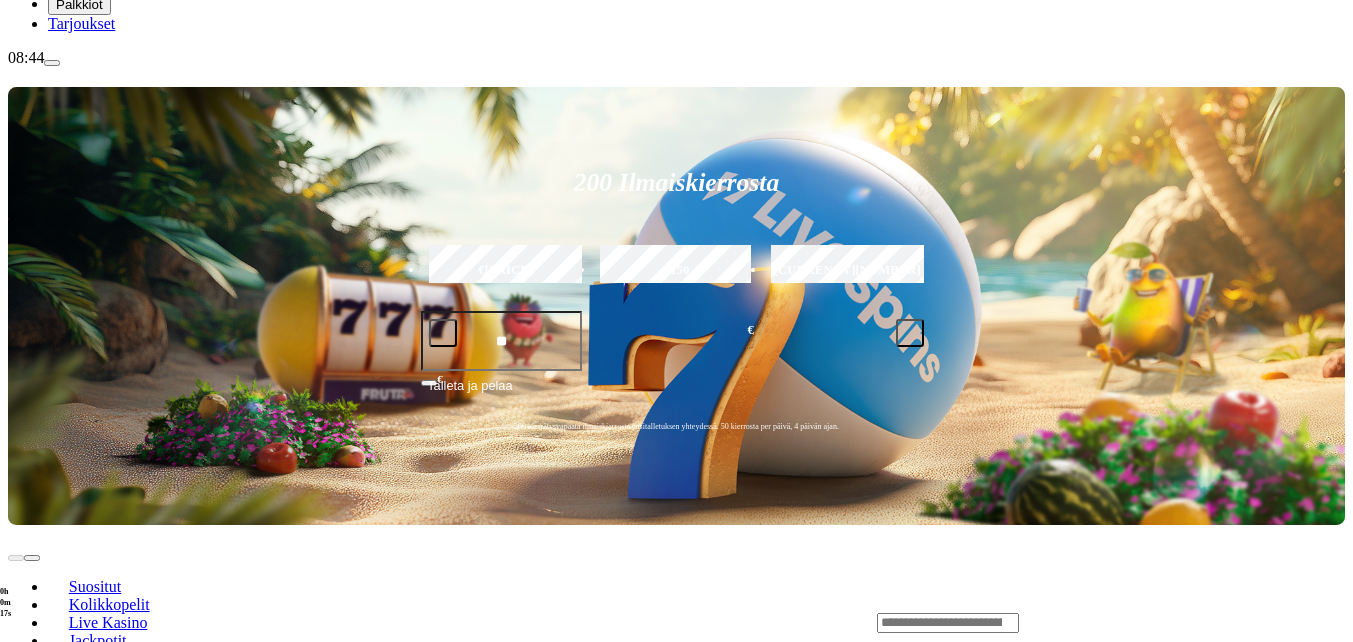 click at bounding box center (948, 623) 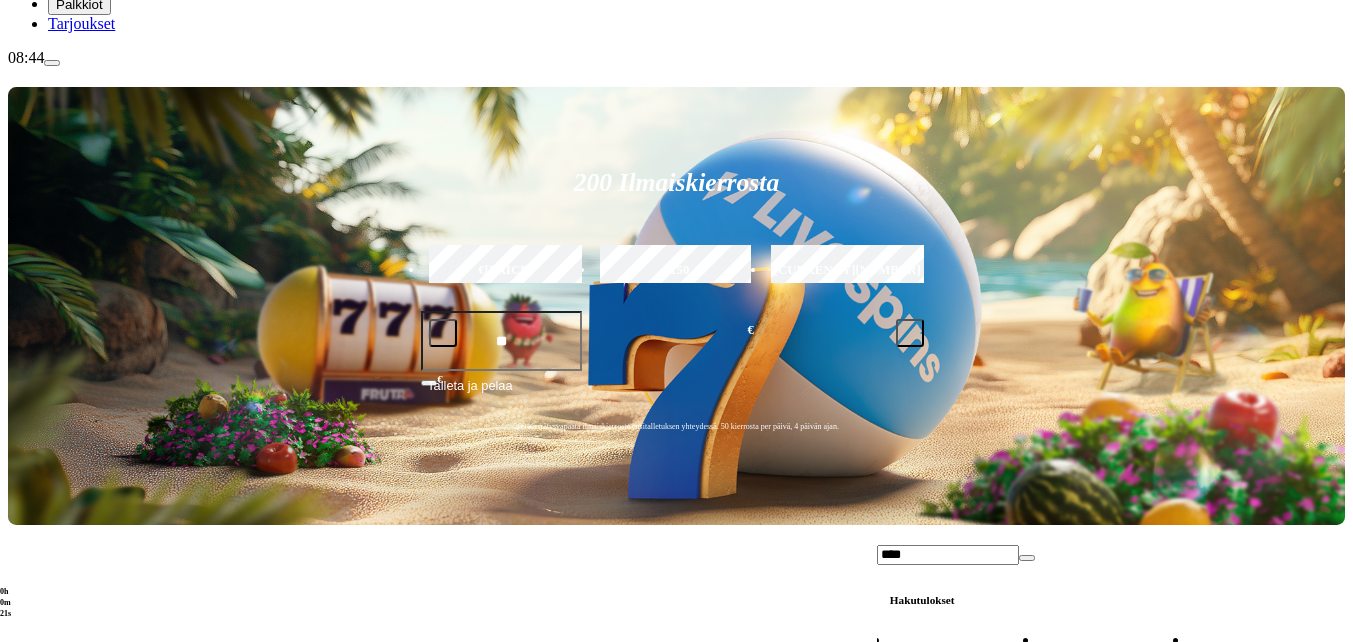 click on "****" at bounding box center [948, 555] 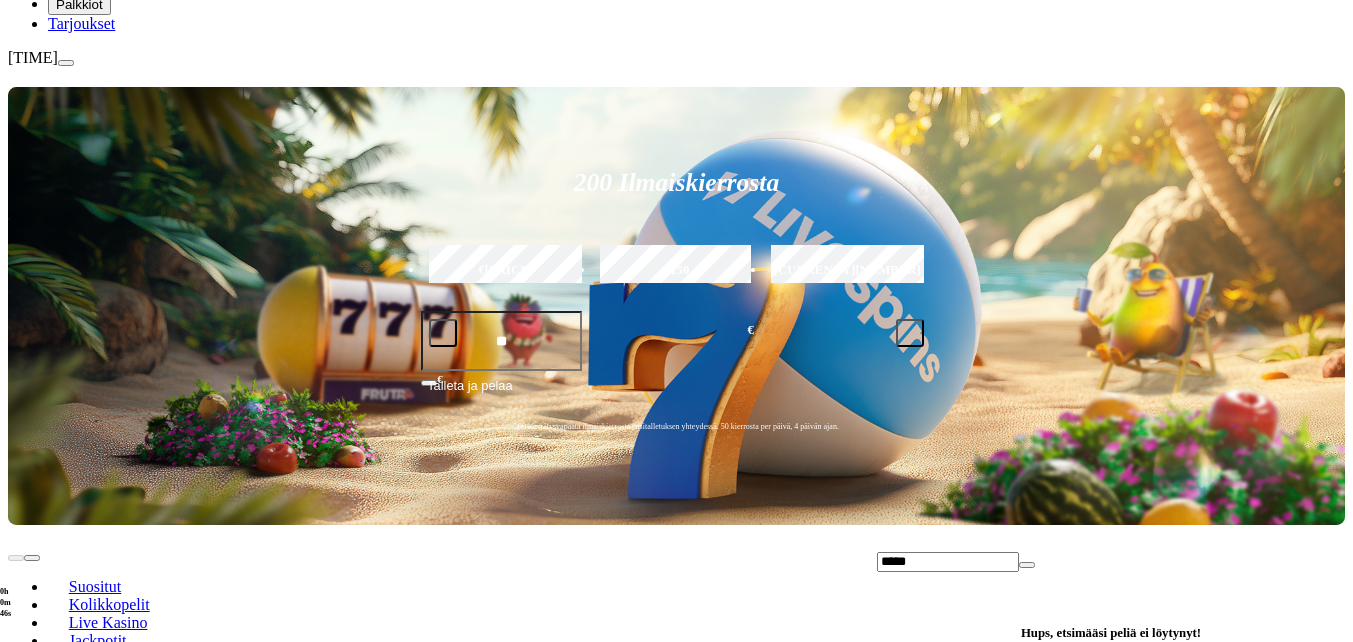click on "*****" at bounding box center (948, 562) 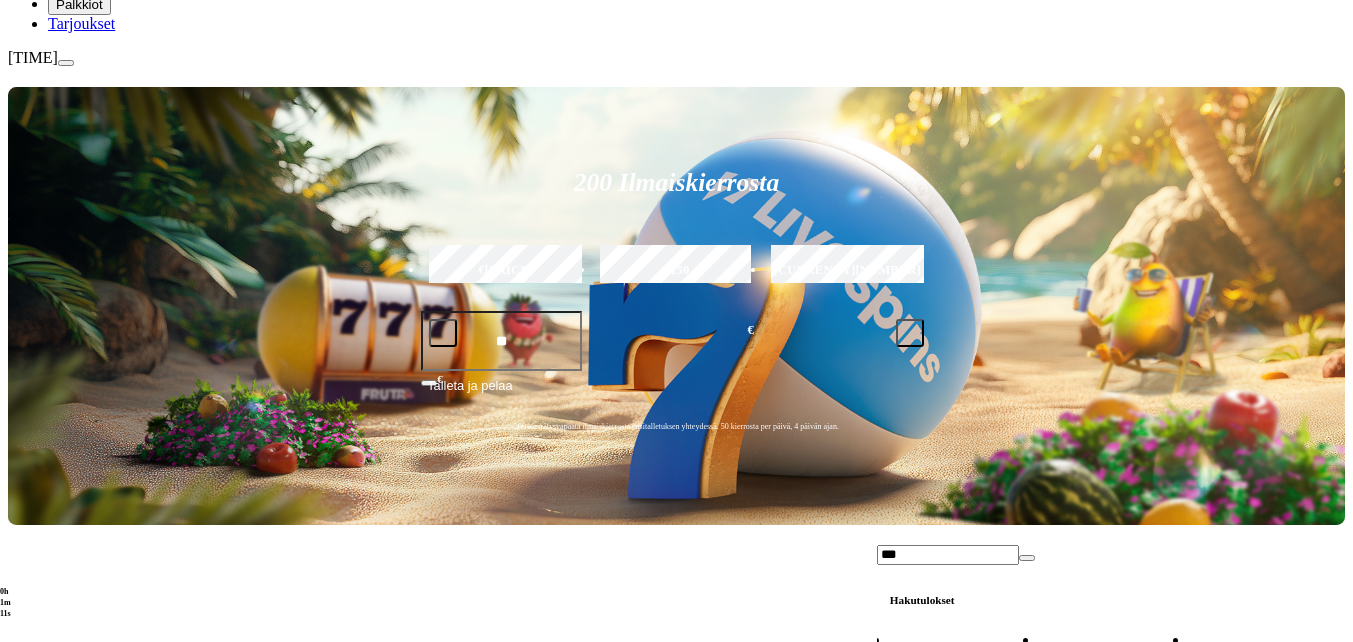 click on "***" at bounding box center [948, 555] 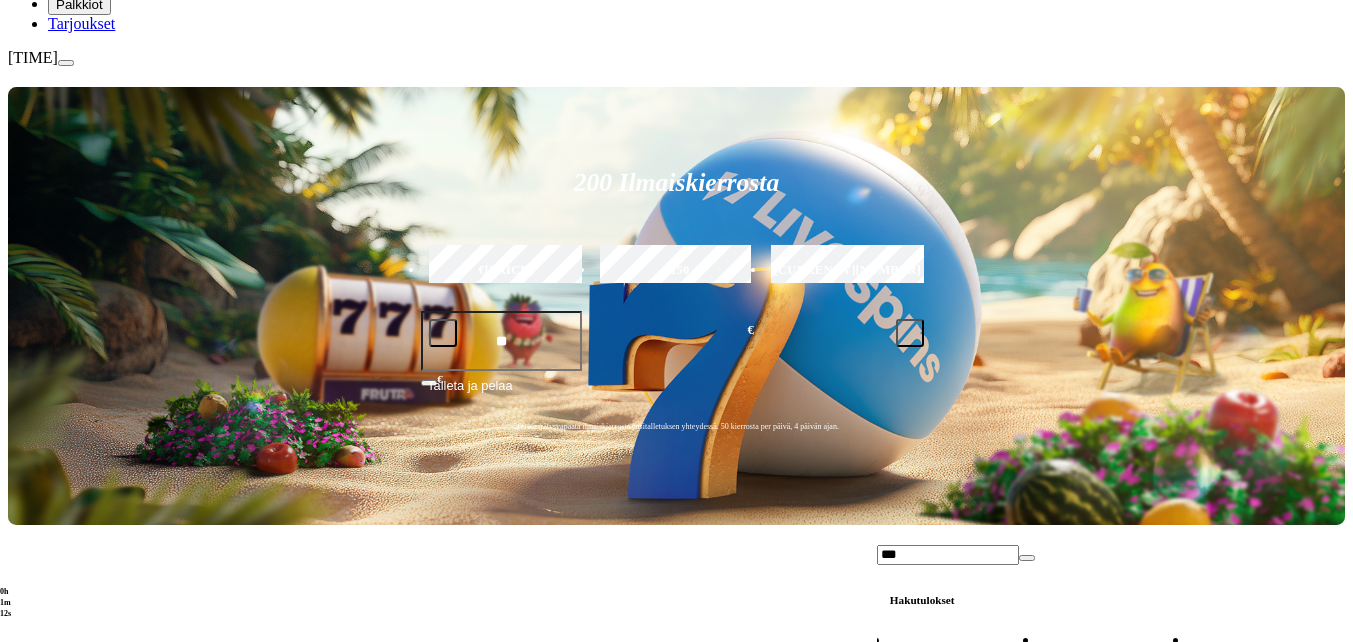 click on "***" at bounding box center [948, 555] 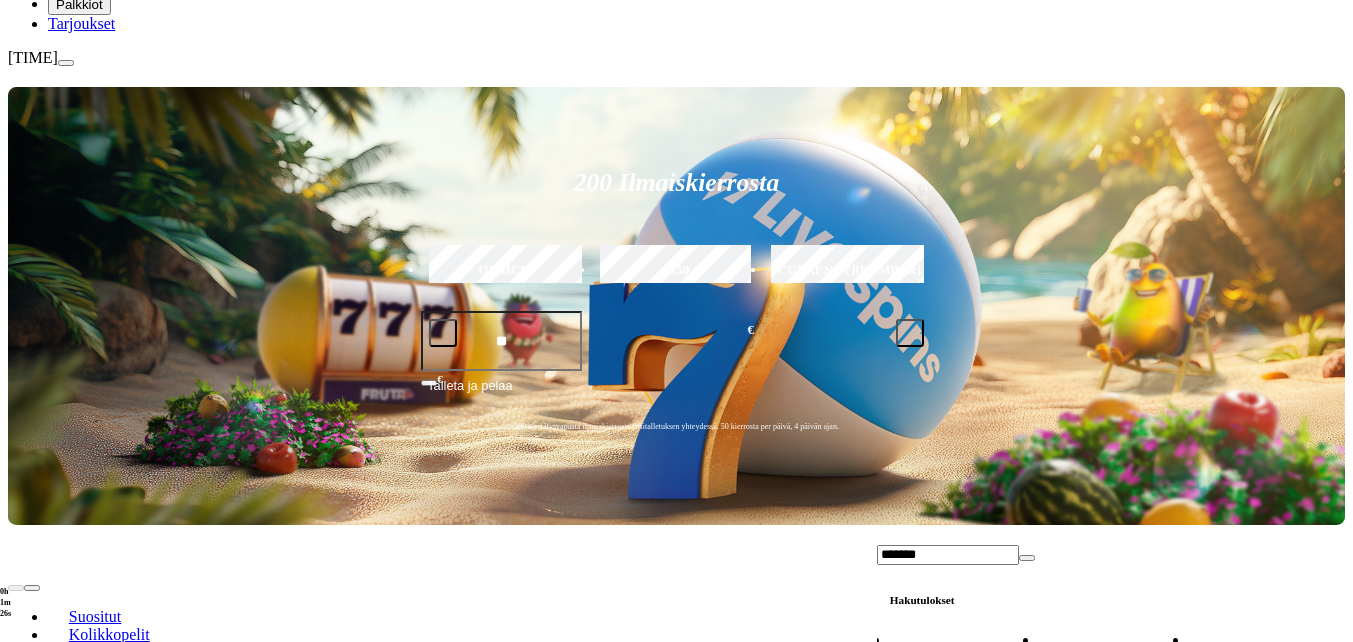 type on "*******" 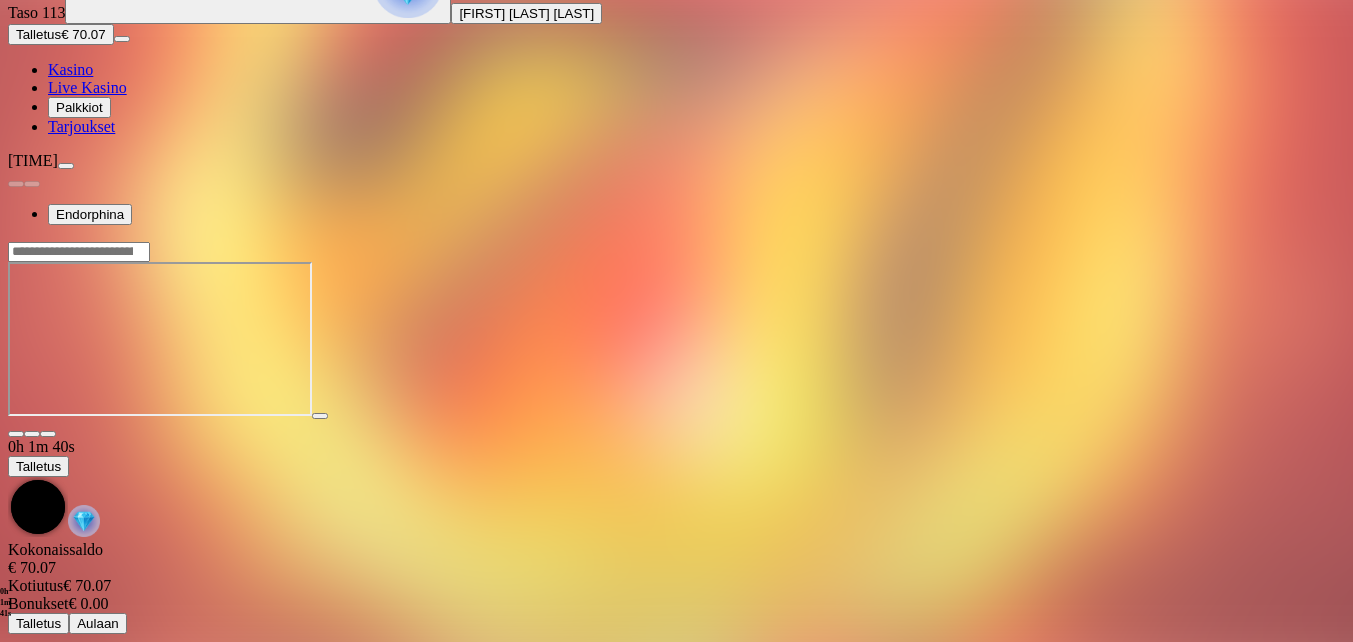scroll, scrollTop: 0, scrollLeft: 0, axis: both 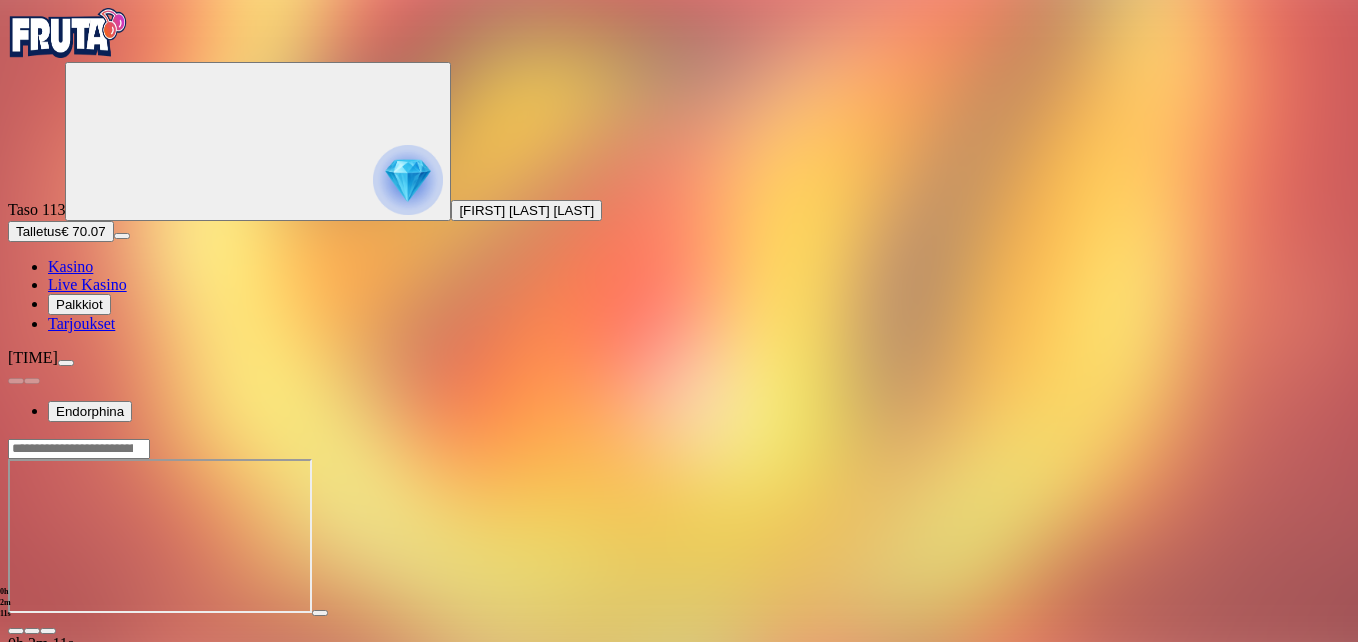 click at bounding box center (48, 631) 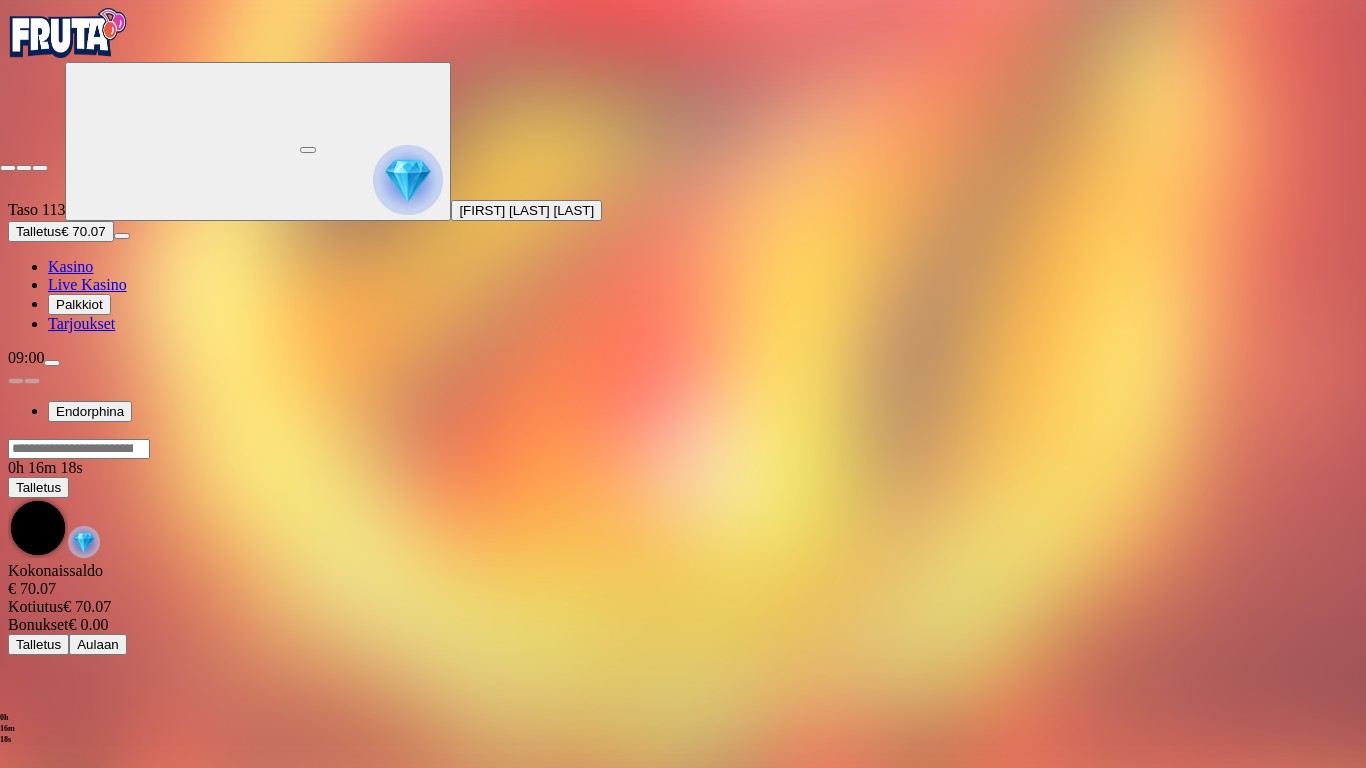 click at bounding box center [8, 168] 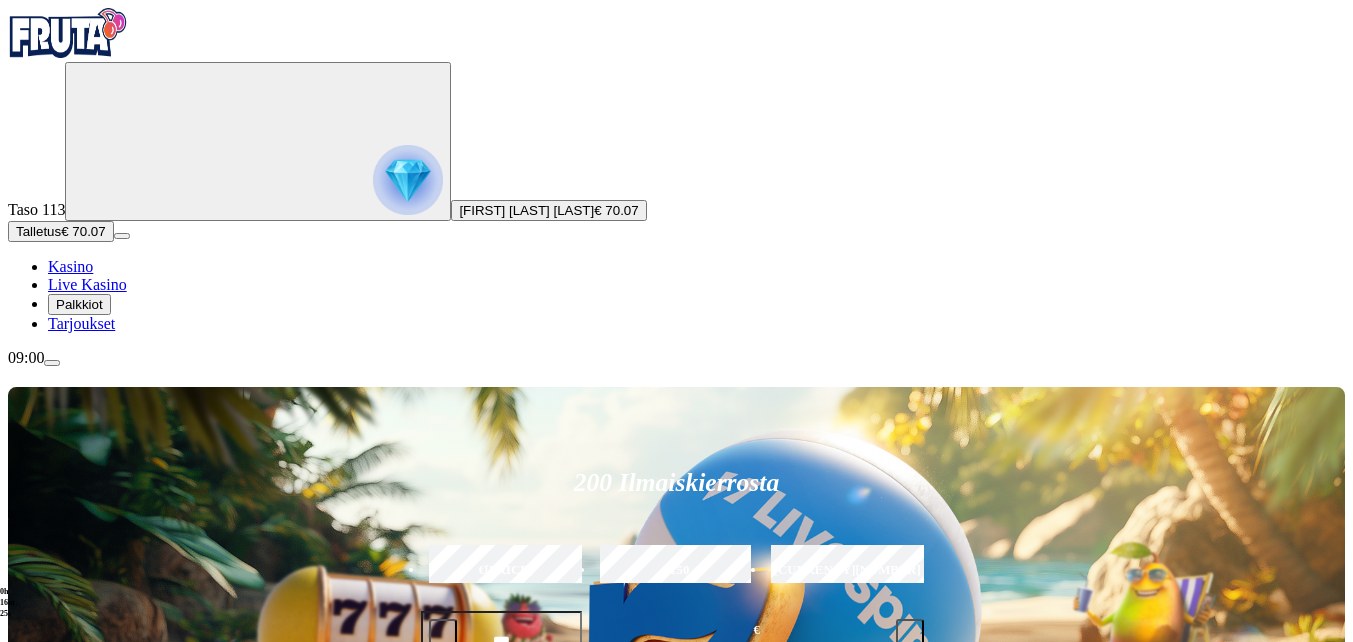 click at bounding box center (443, 633) 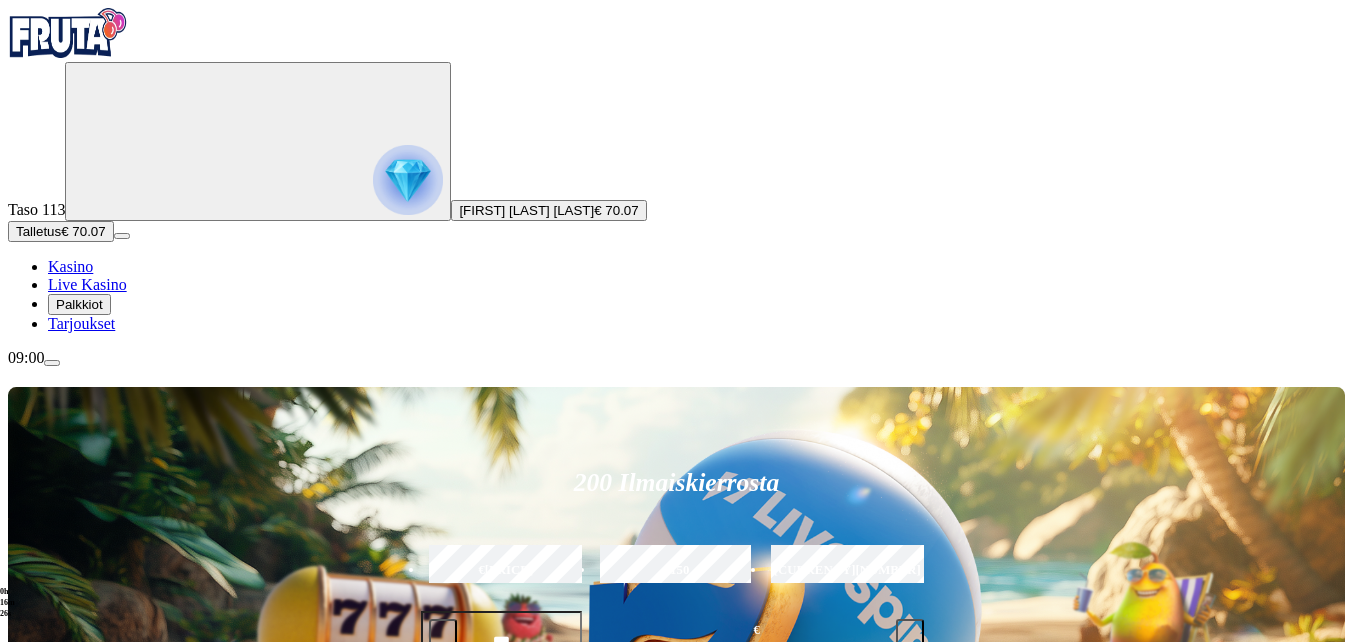 click at bounding box center (443, 633) 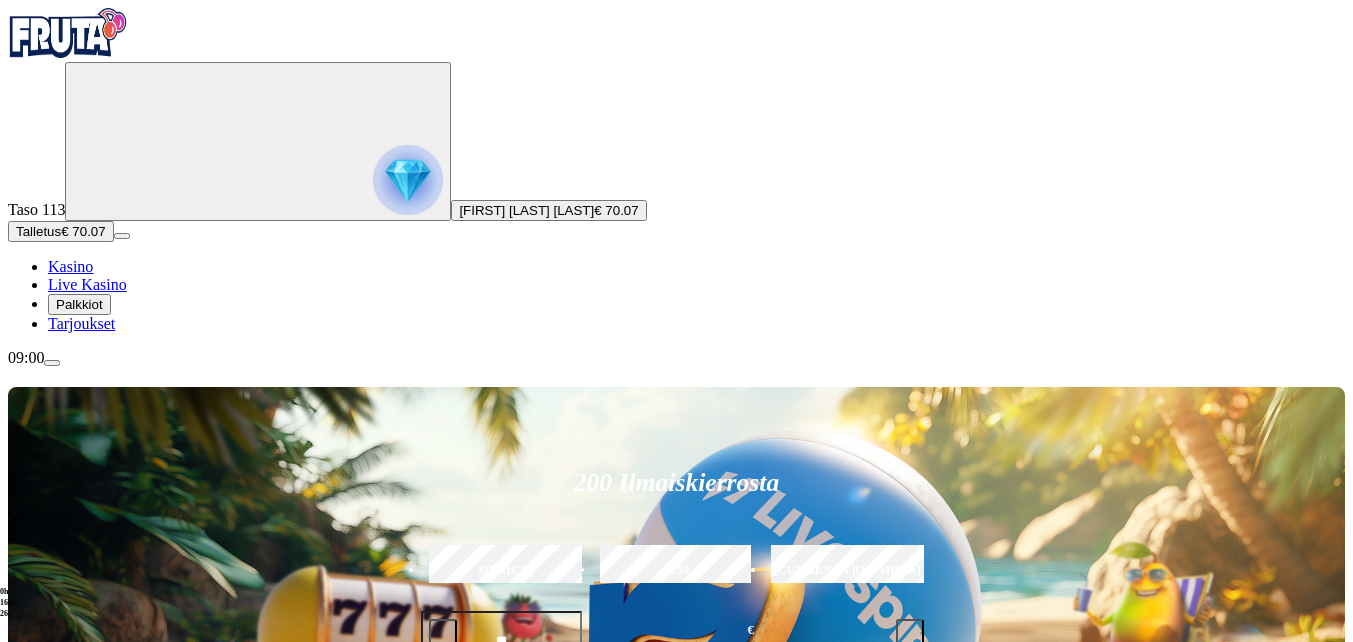 click at bounding box center (443, 633) 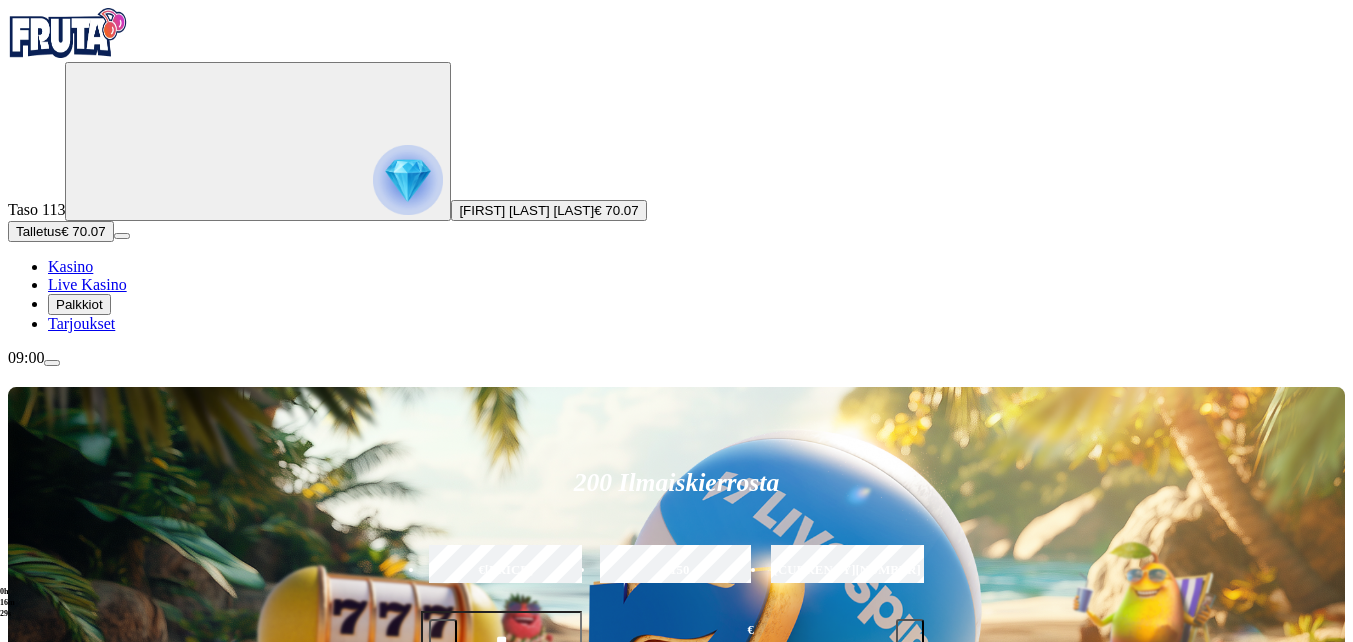 click at bounding box center [910, 633] 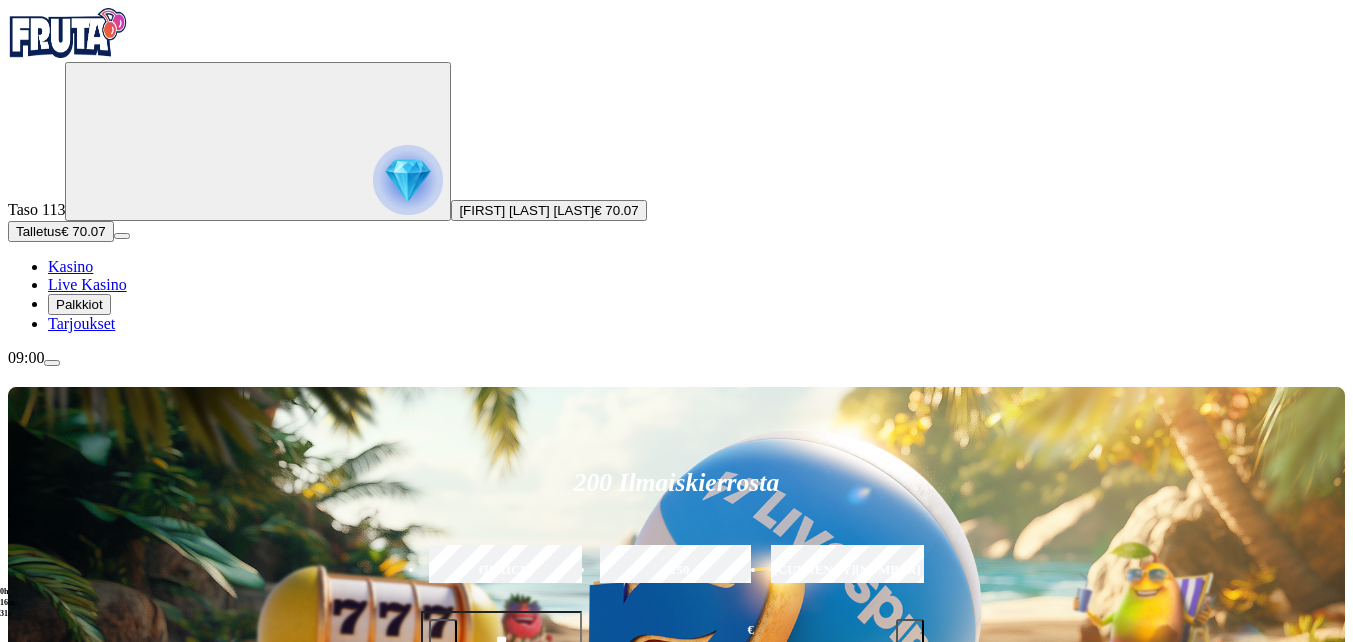 click on "Talleta ja pelaa" at bounding box center [469, 694] 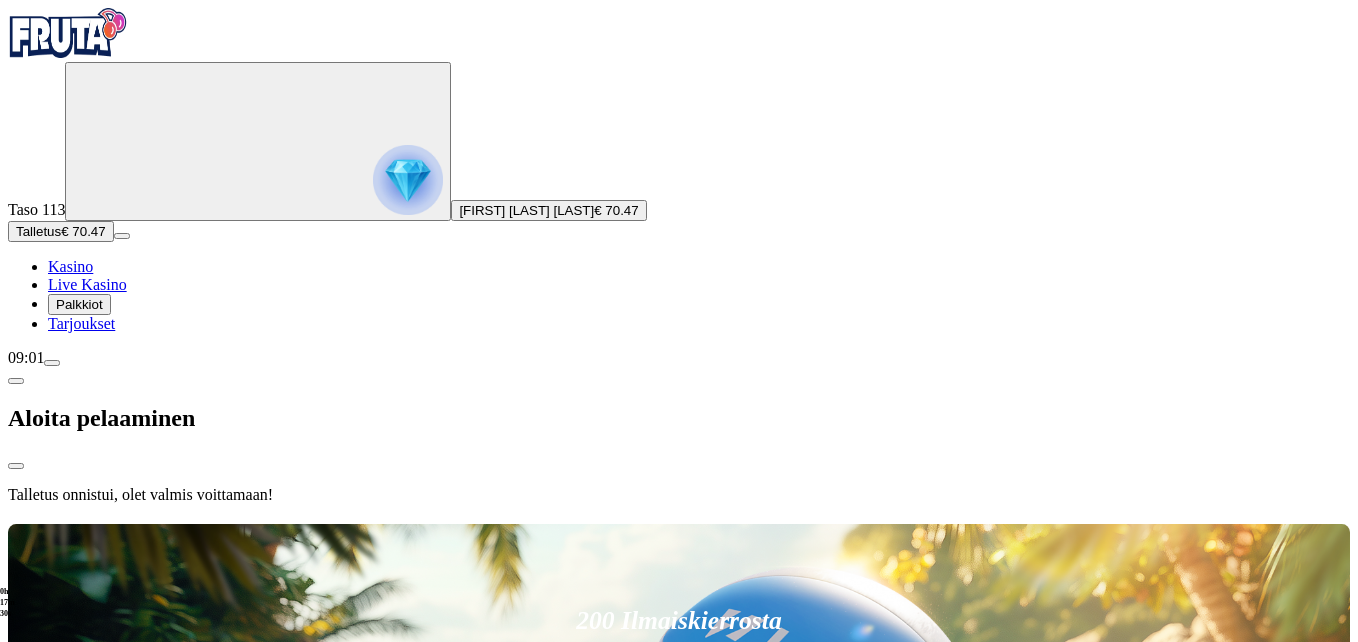 click at bounding box center (679, 520) 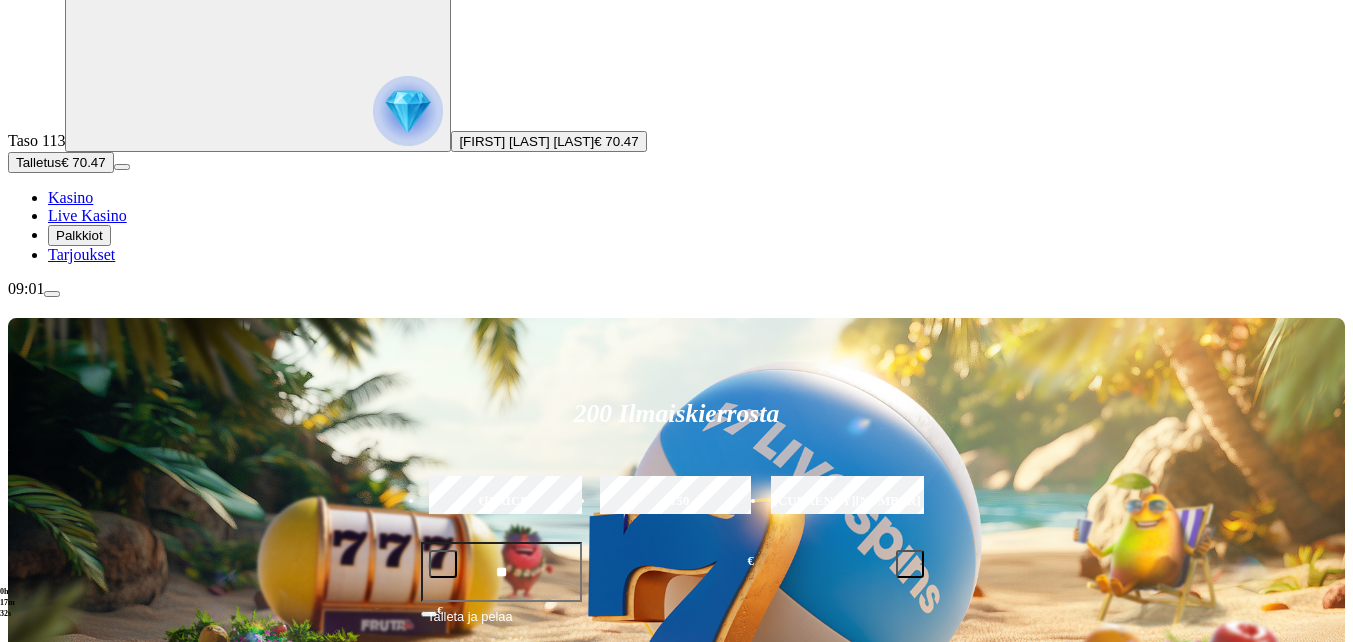 scroll, scrollTop: 100, scrollLeft: 0, axis: vertical 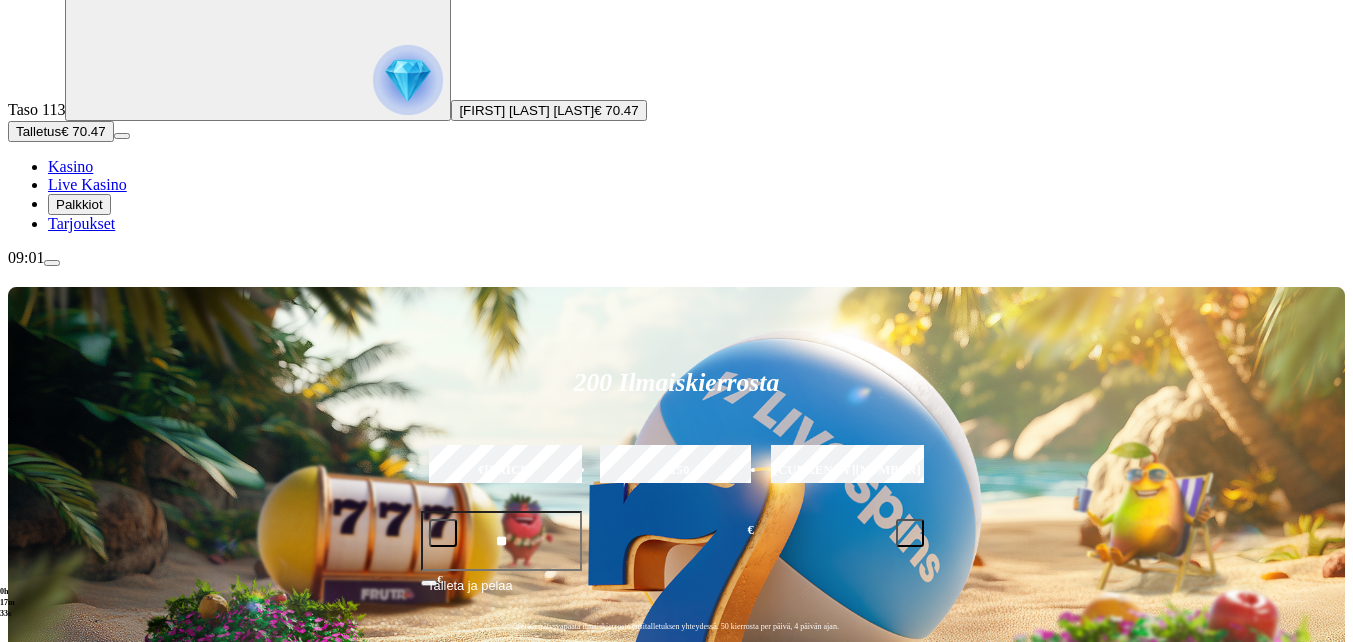 click at bounding box center (32, 995) 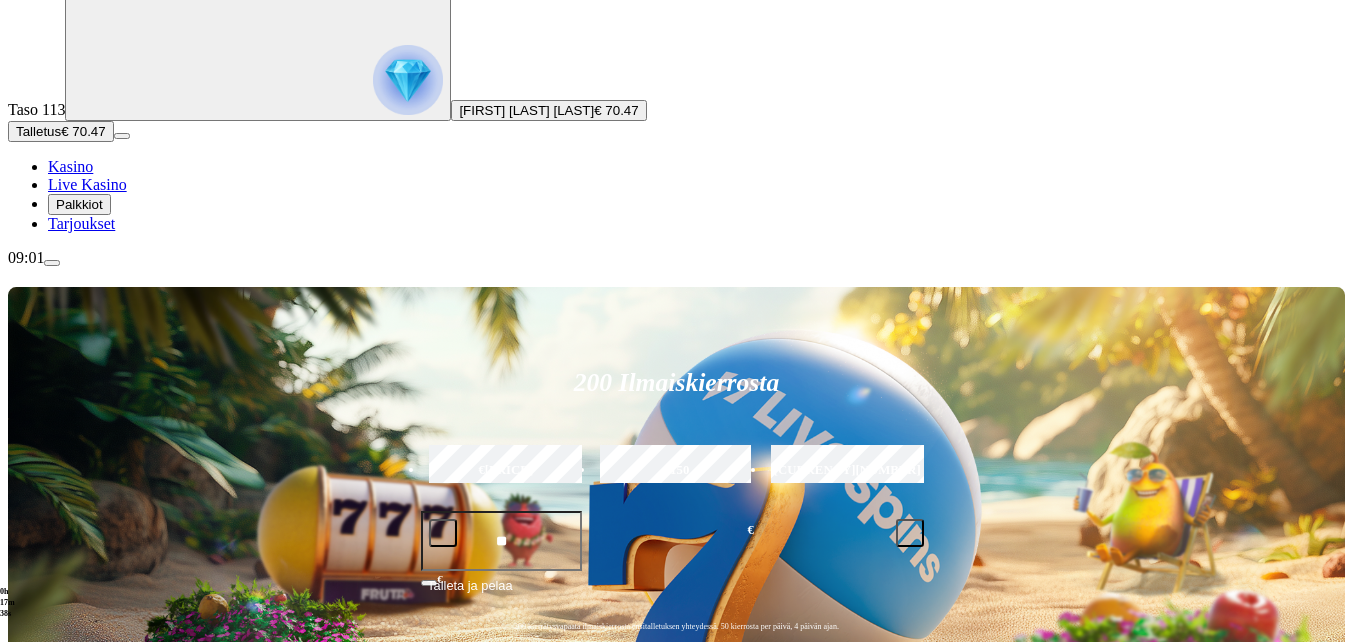 click at bounding box center [948, 823] 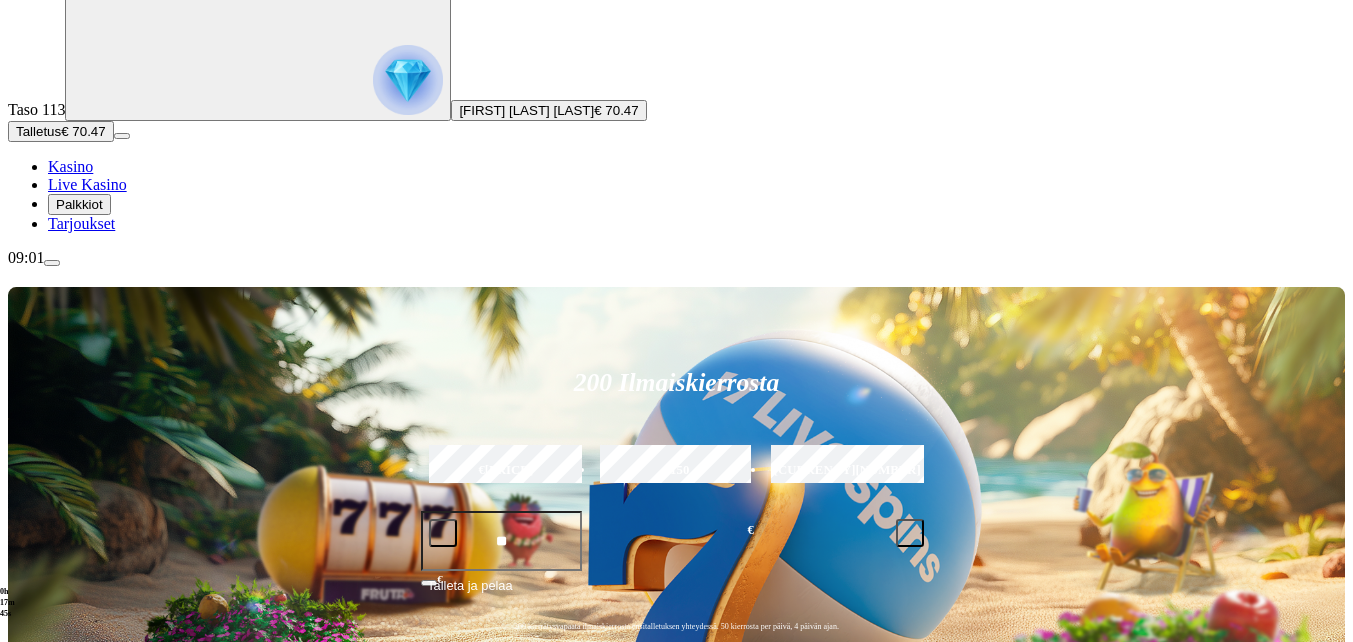type on "******" 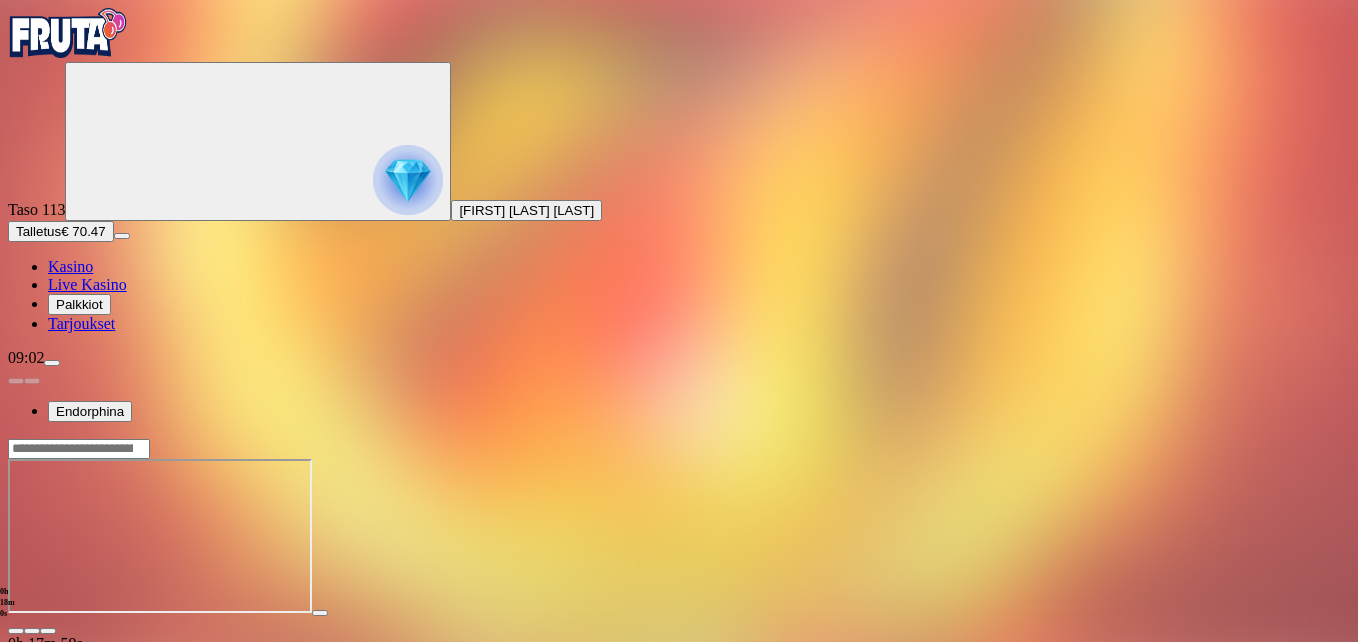 click at bounding box center (48, 631) 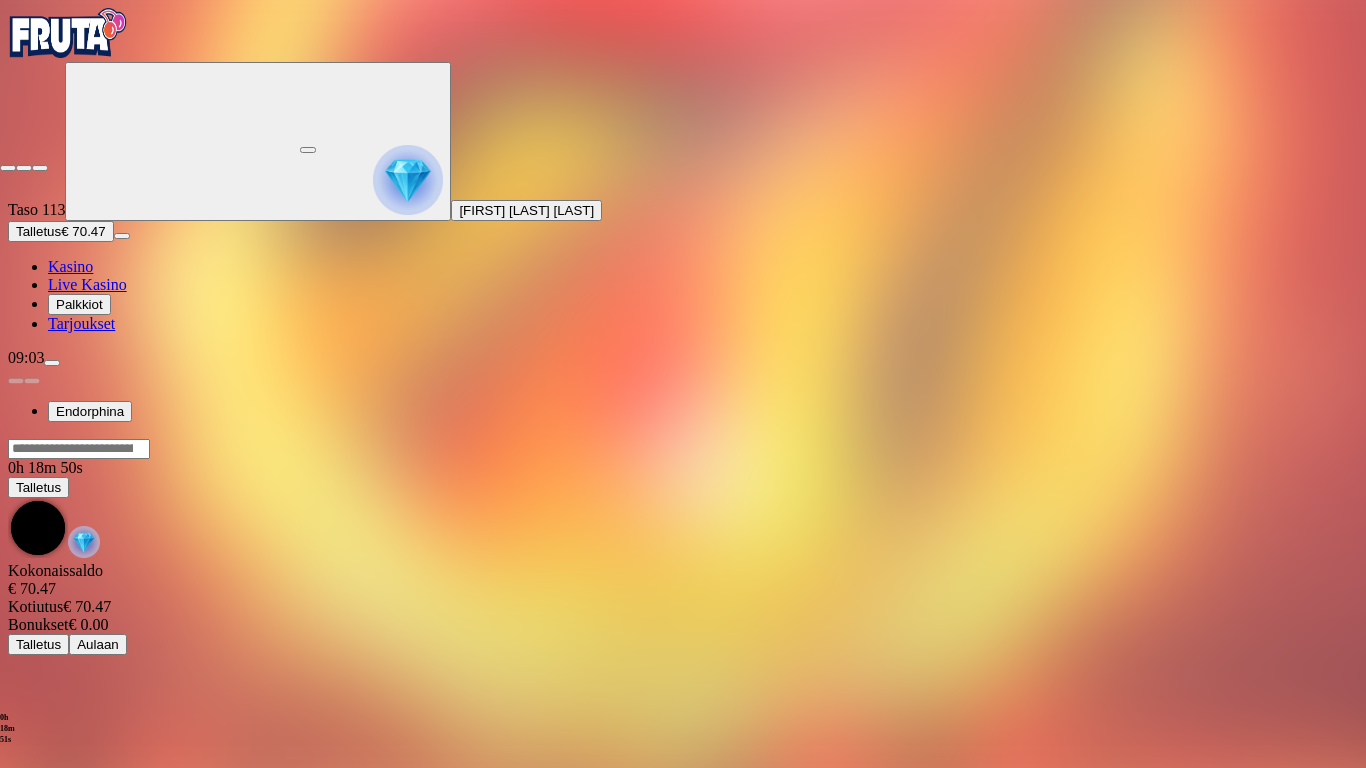 click at bounding box center [40, 168] 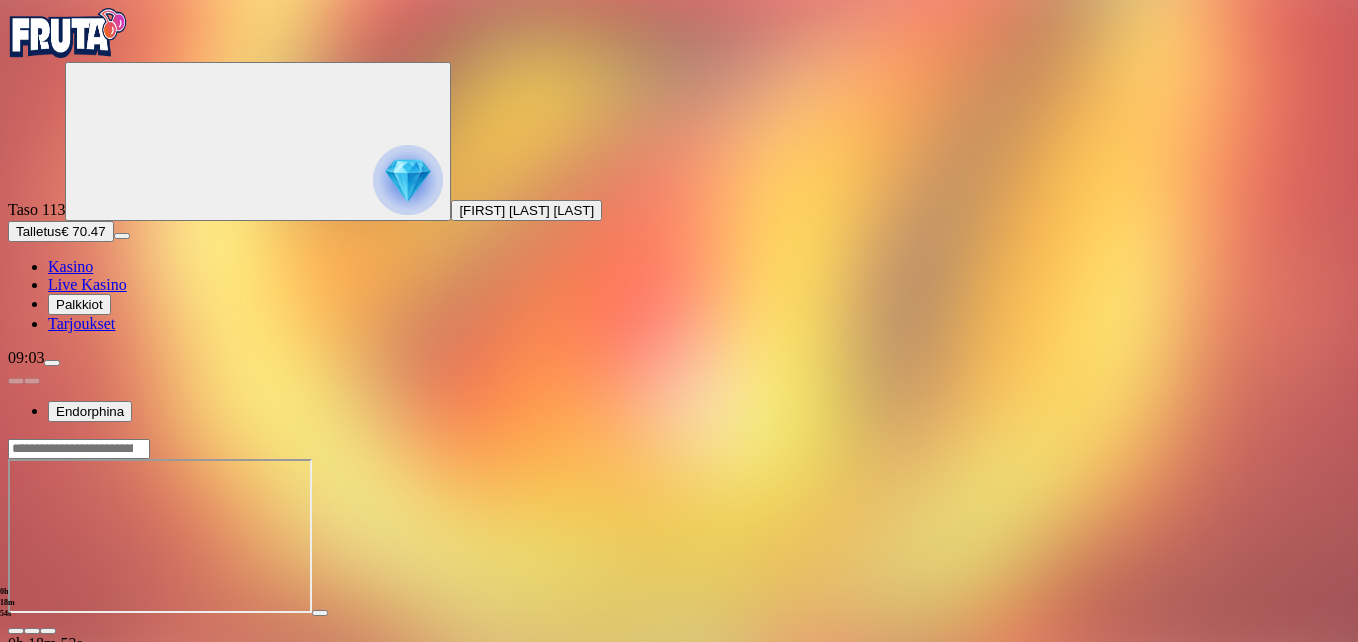 drag, startPoint x: 1243, startPoint y: 185, endPoint x: 1247, endPoint y: 259, distance: 74.10803 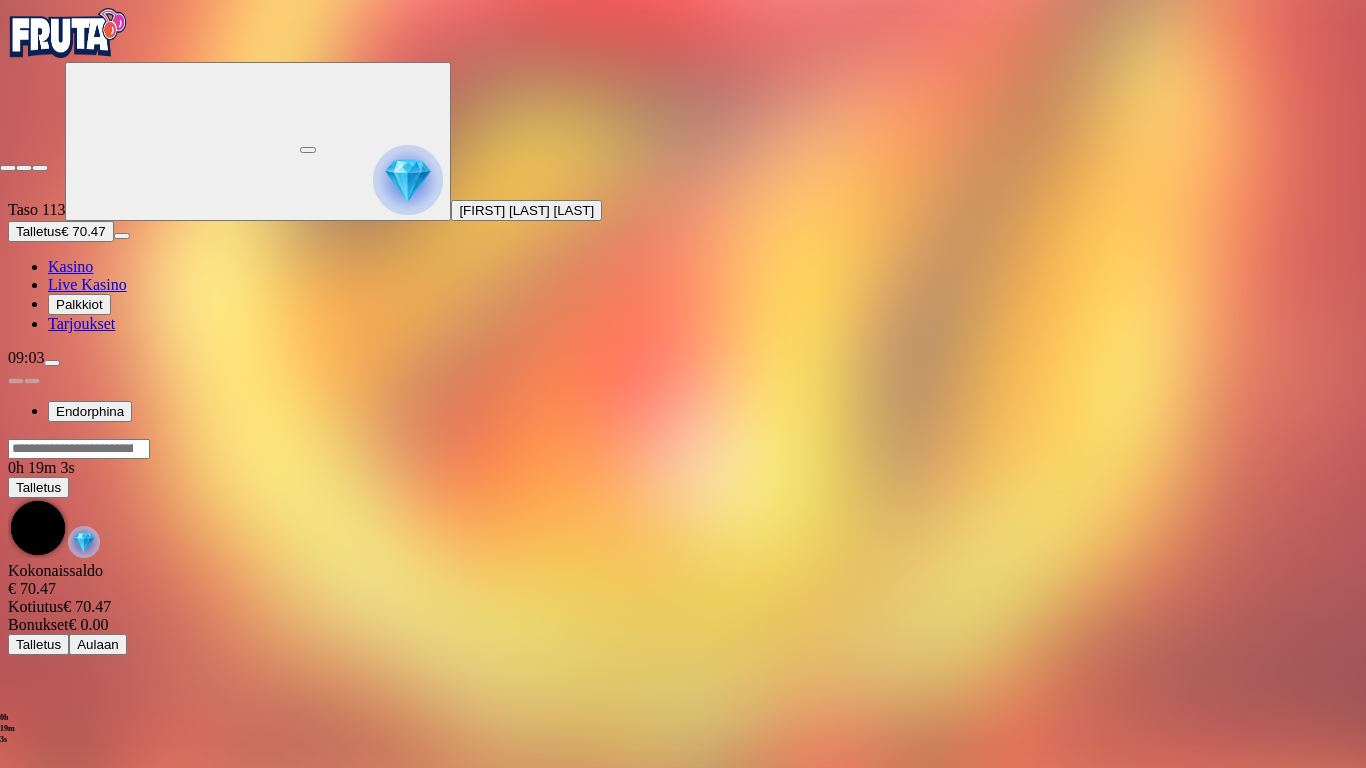 click at bounding box center [8, 168] 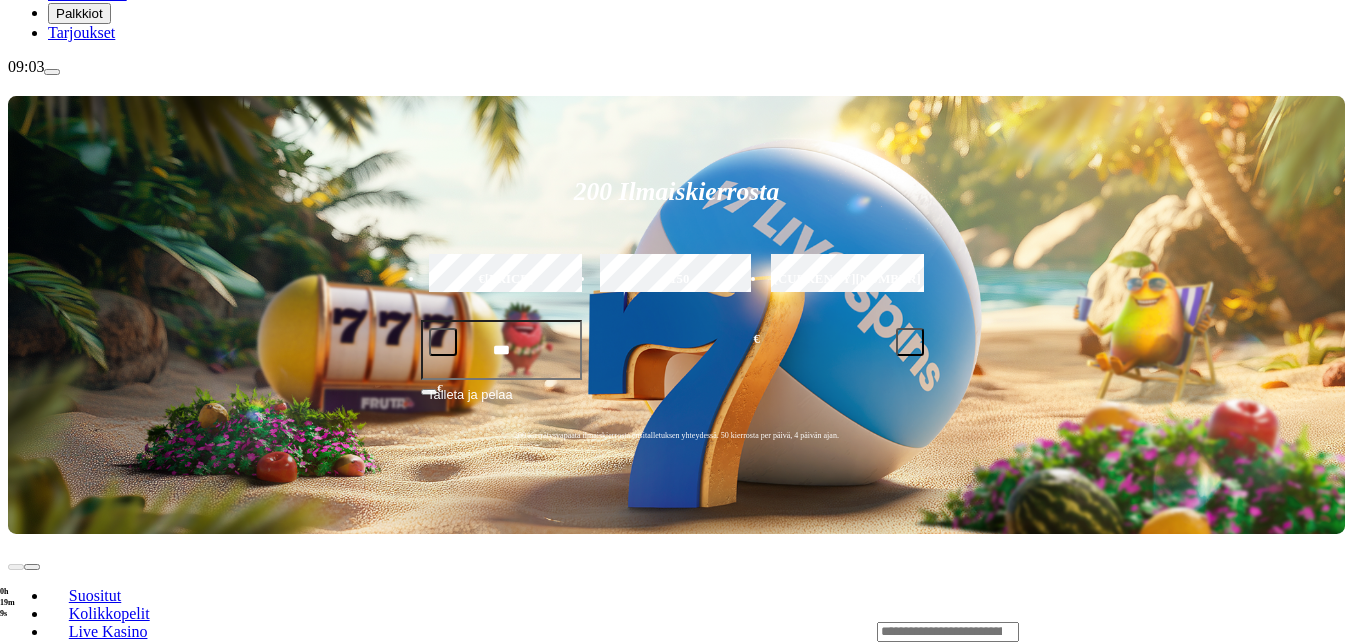 scroll, scrollTop: 300, scrollLeft: 0, axis: vertical 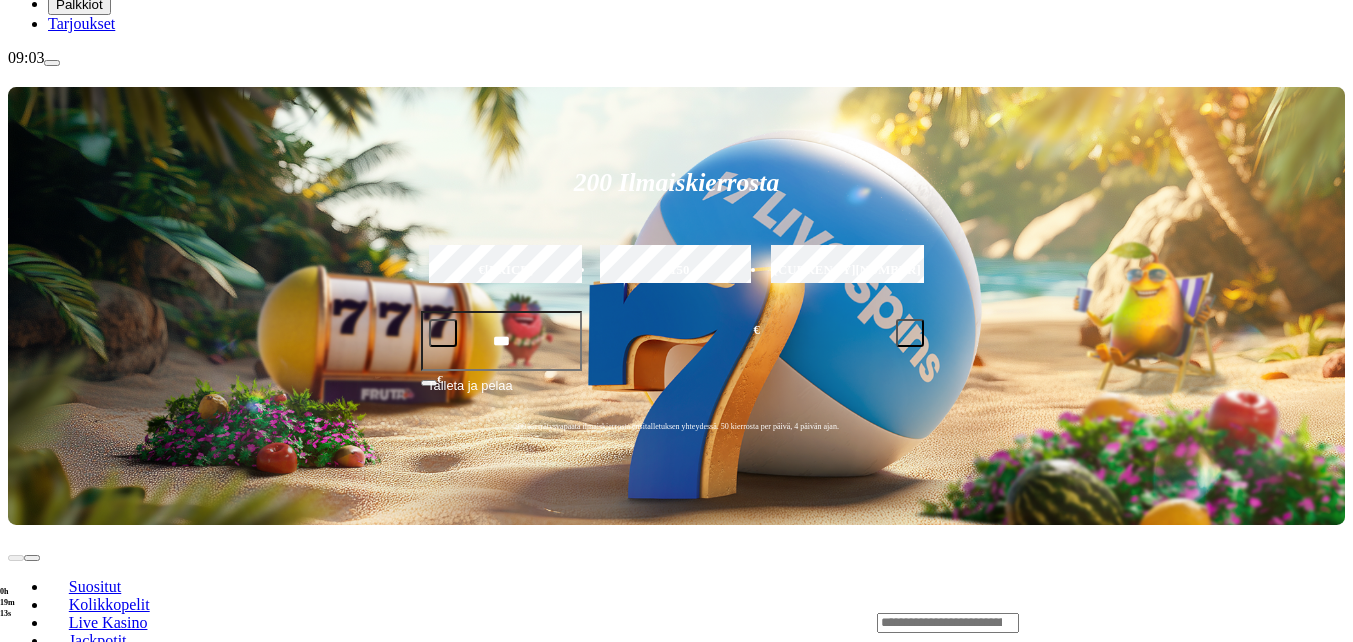 click at bounding box center (32, 795) 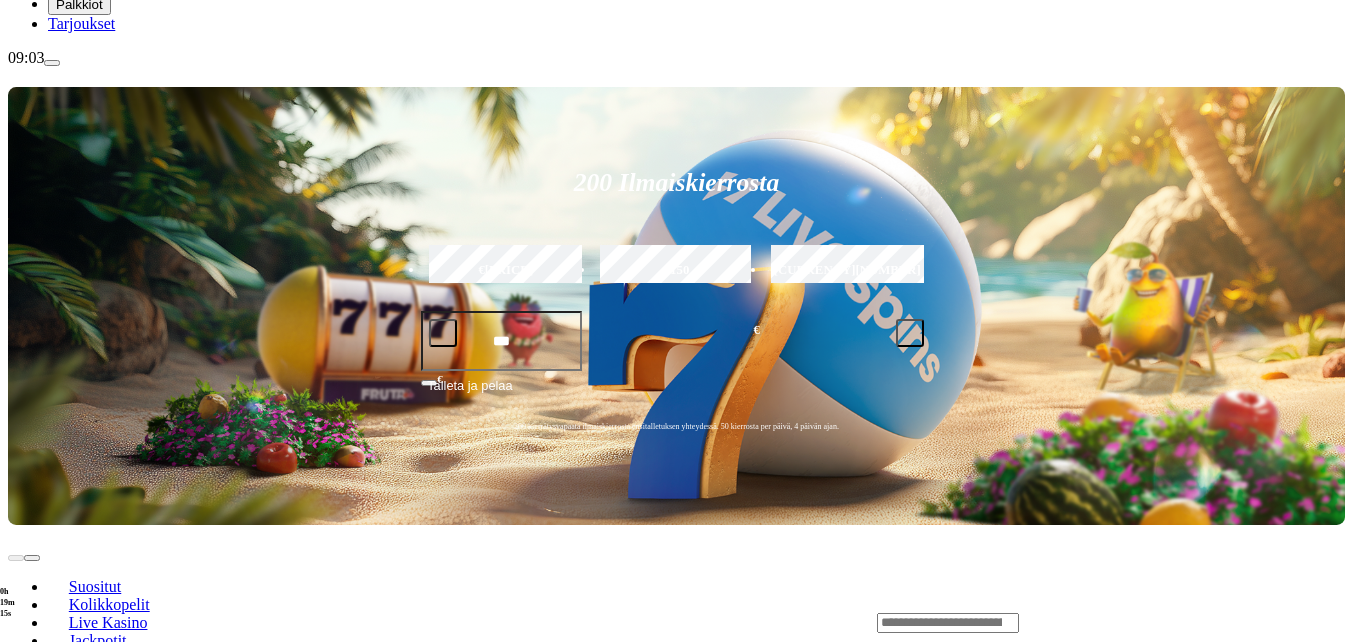 click at bounding box center [948, 623] 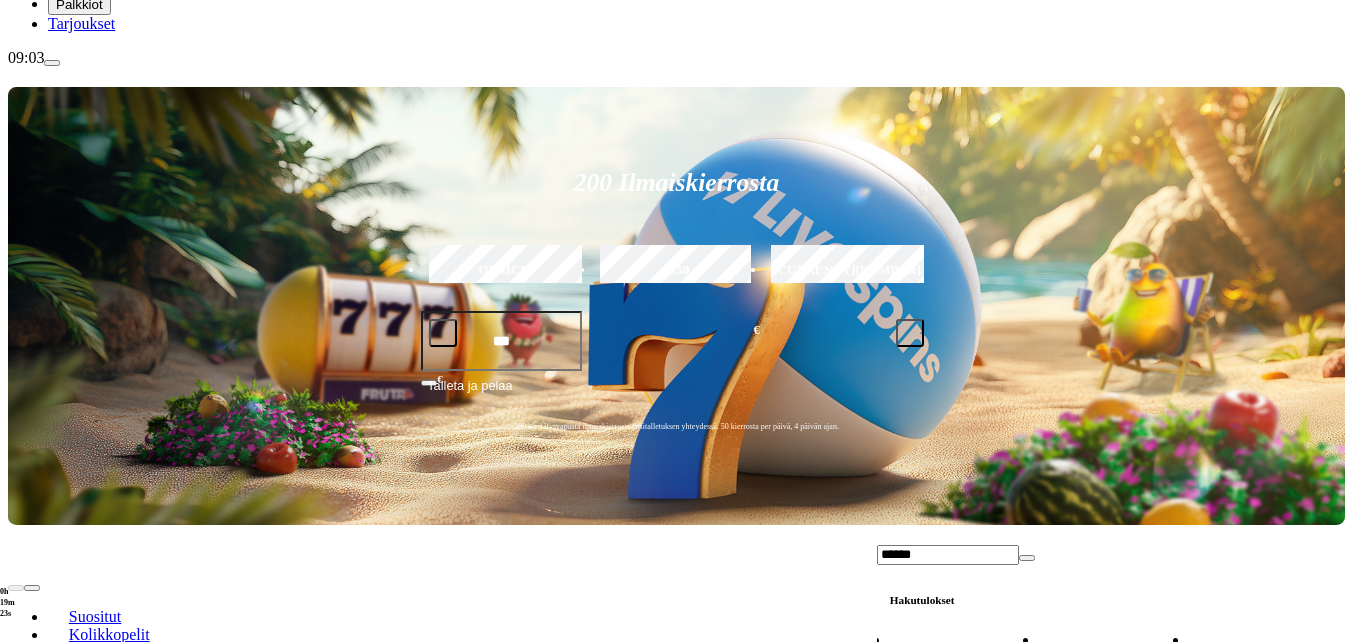 type on "******" 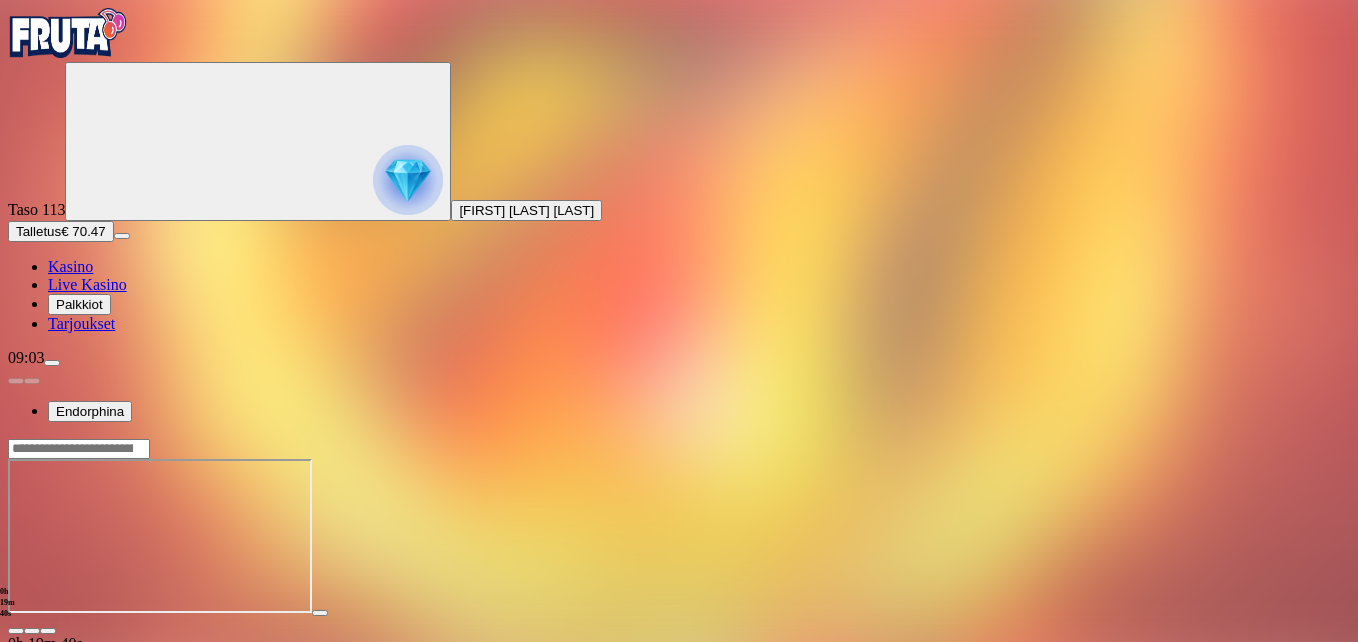 click at bounding box center [48, 631] 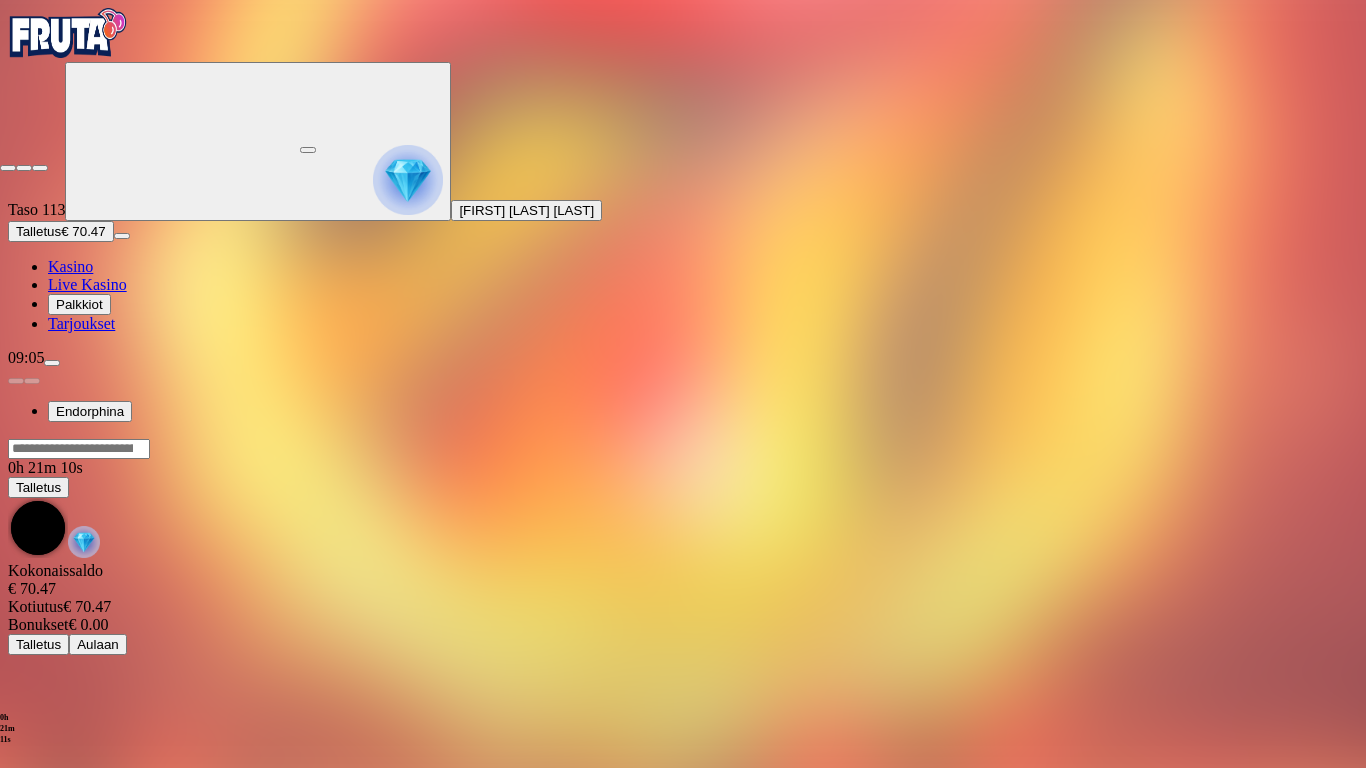 click at bounding box center (8, 168) 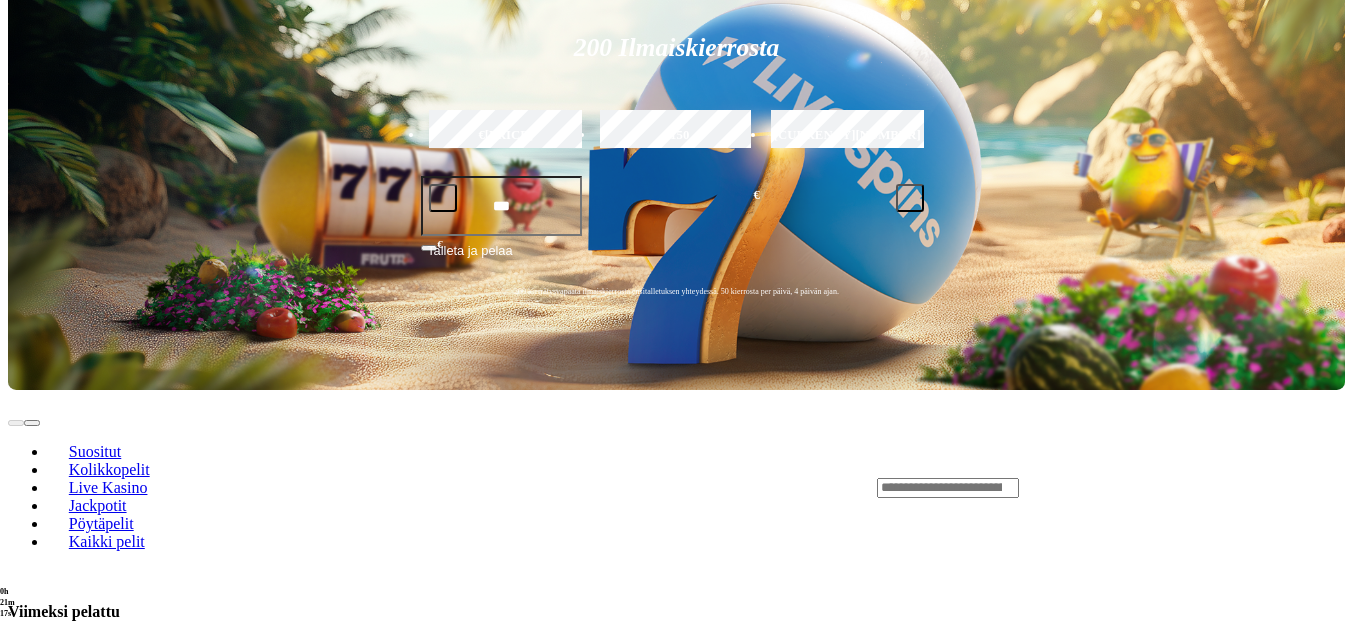 scroll, scrollTop: 400, scrollLeft: 0, axis: vertical 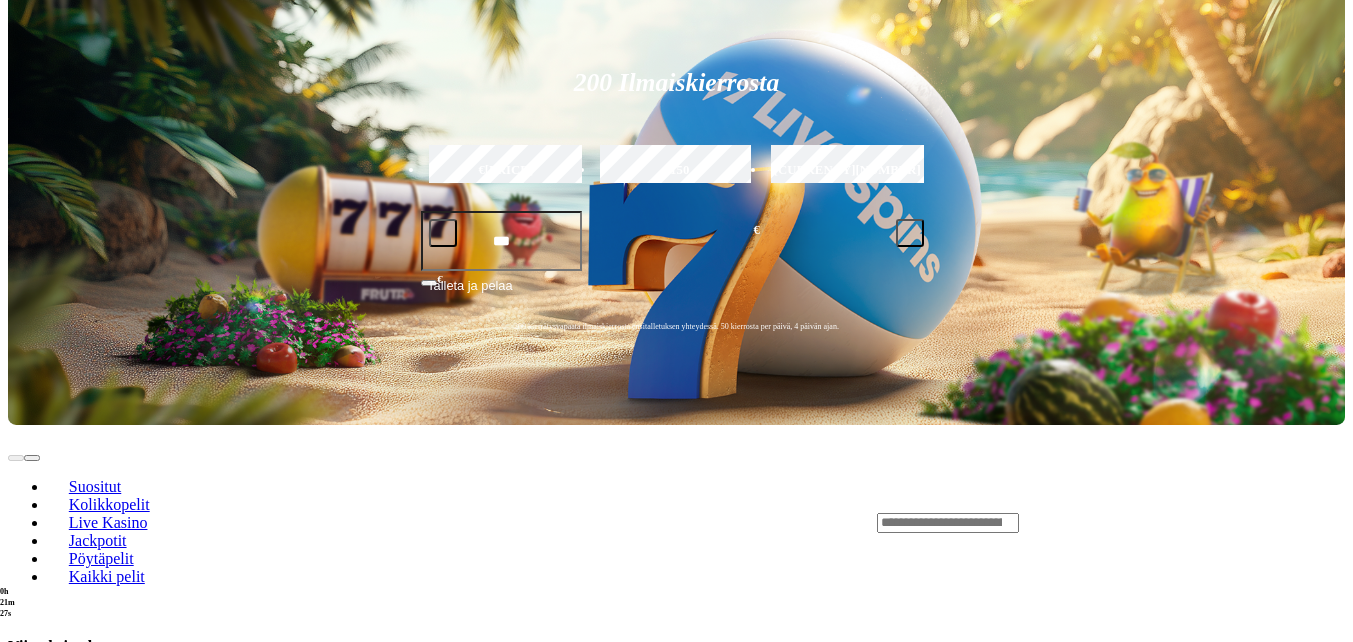 click on "Pelaa nyt" at bounding box center [77, 1218] 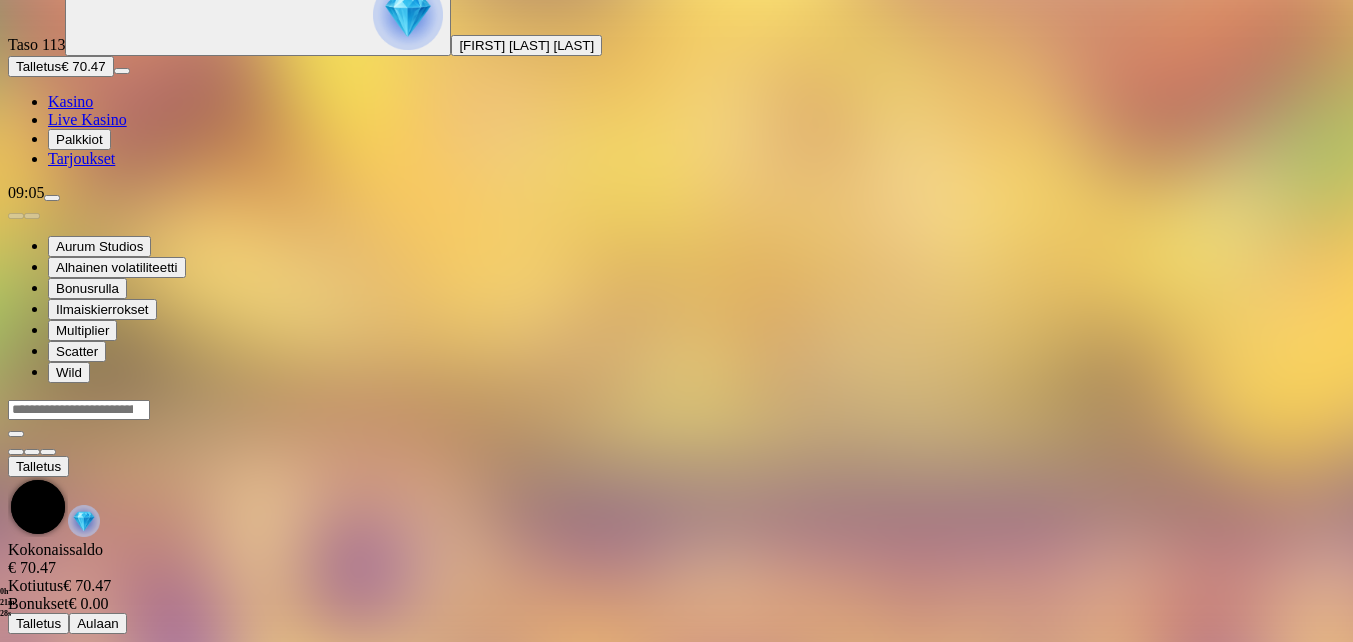 scroll, scrollTop: 0, scrollLeft: 0, axis: both 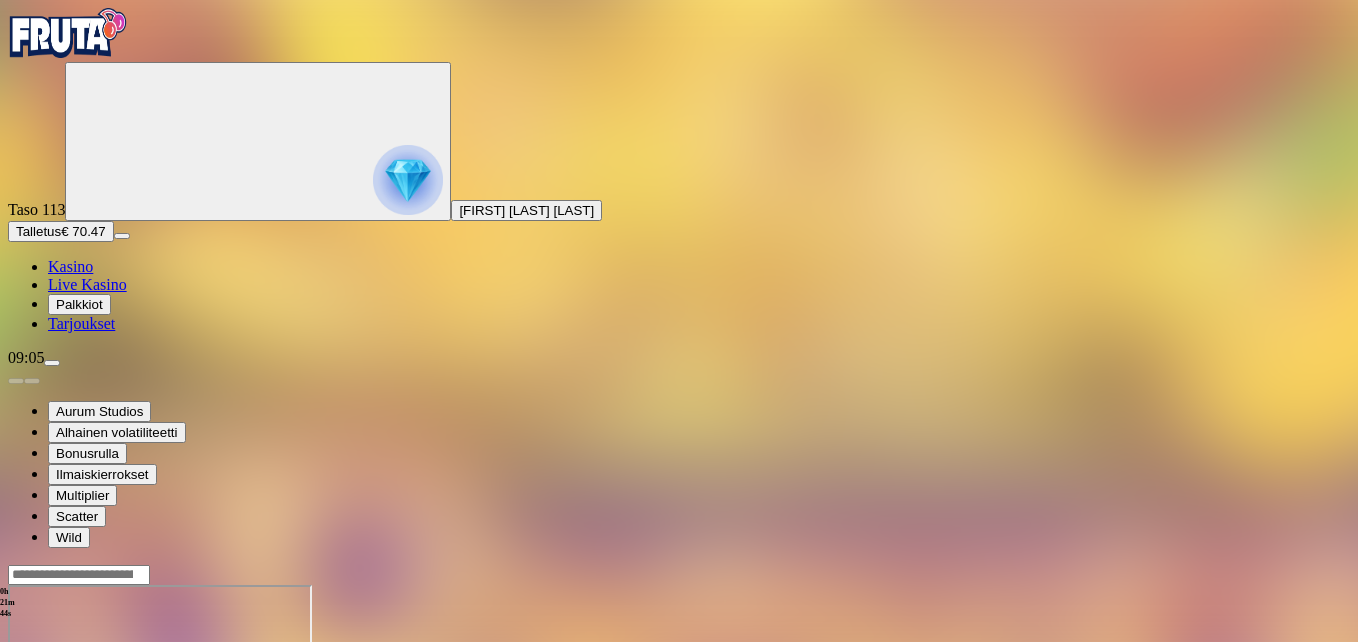 drag, startPoint x: 1240, startPoint y: 182, endPoint x: 1244, endPoint y: 256, distance: 74.10803 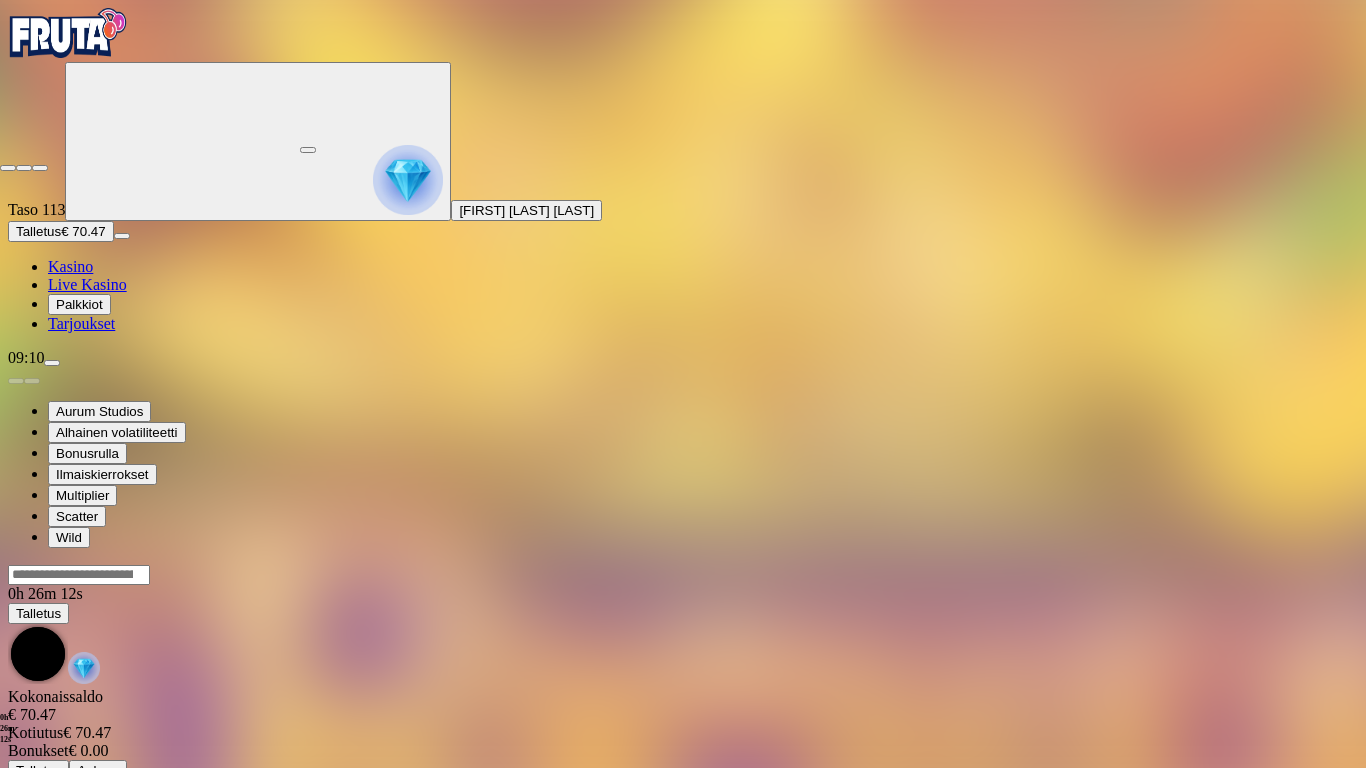 click at bounding box center (8, 168) 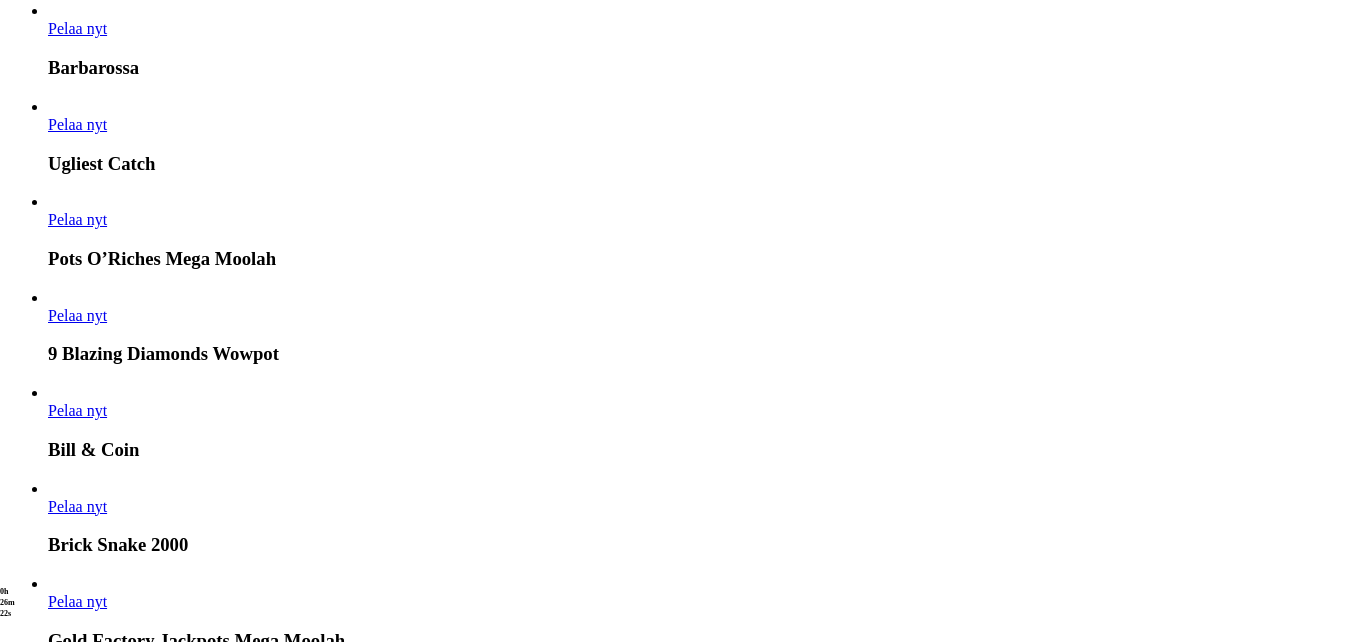 scroll, scrollTop: 1400, scrollLeft: 0, axis: vertical 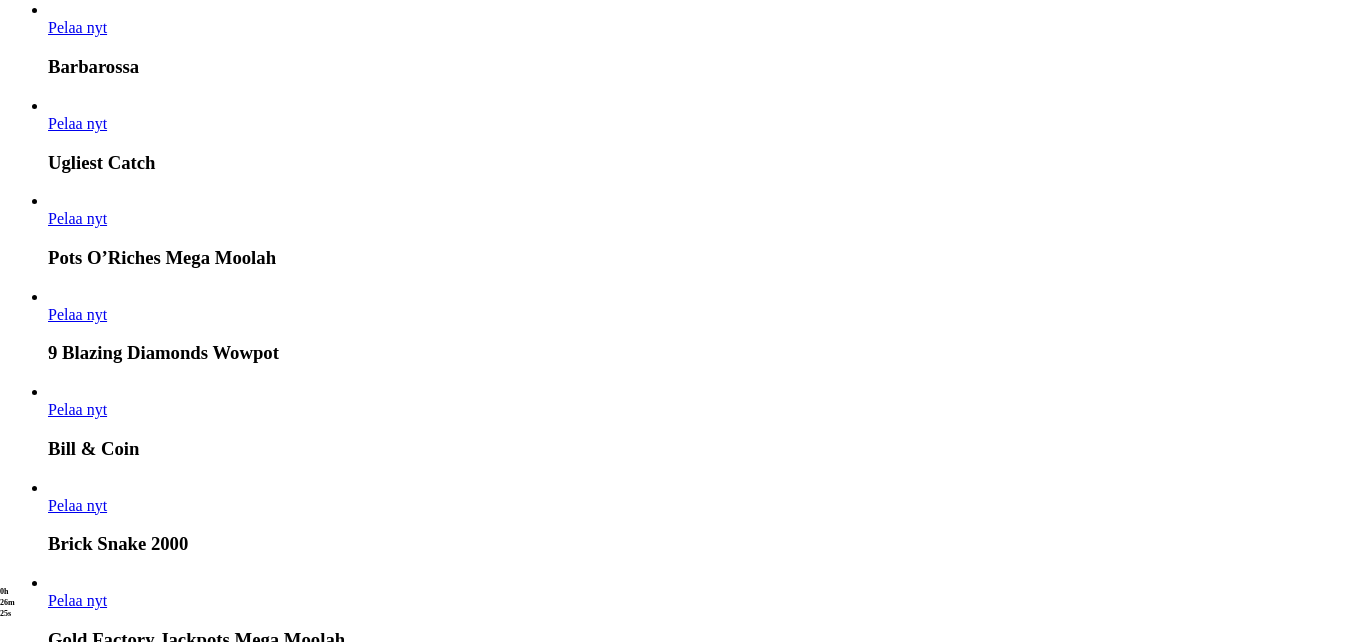 click on "[ACTION]" at bounding box center (657, 16339) 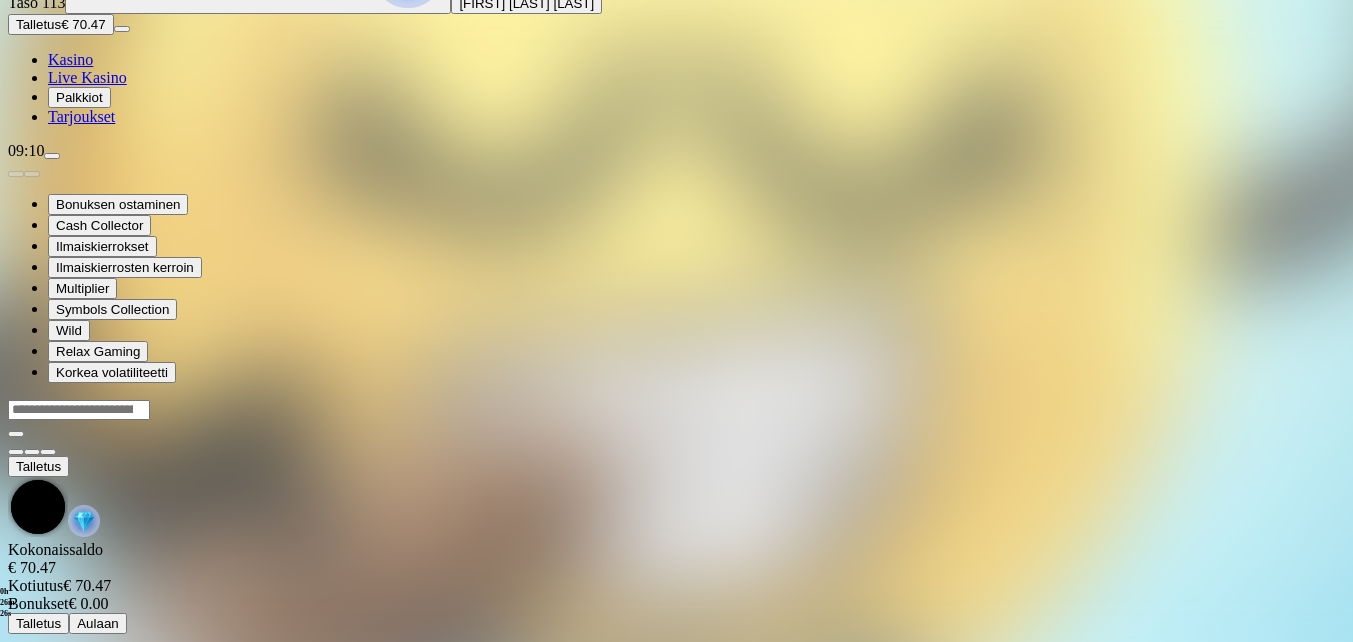 scroll, scrollTop: 0, scrollLeft: 0, axis: both 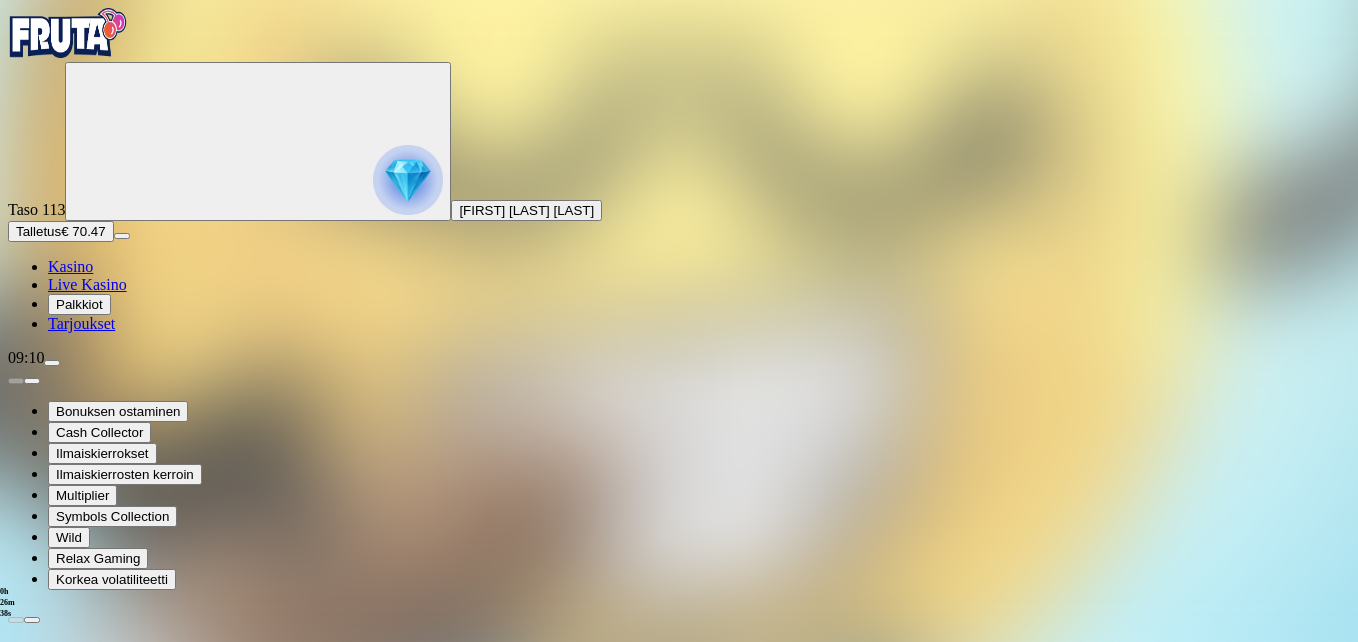 click at bounding box center [48, 1389] 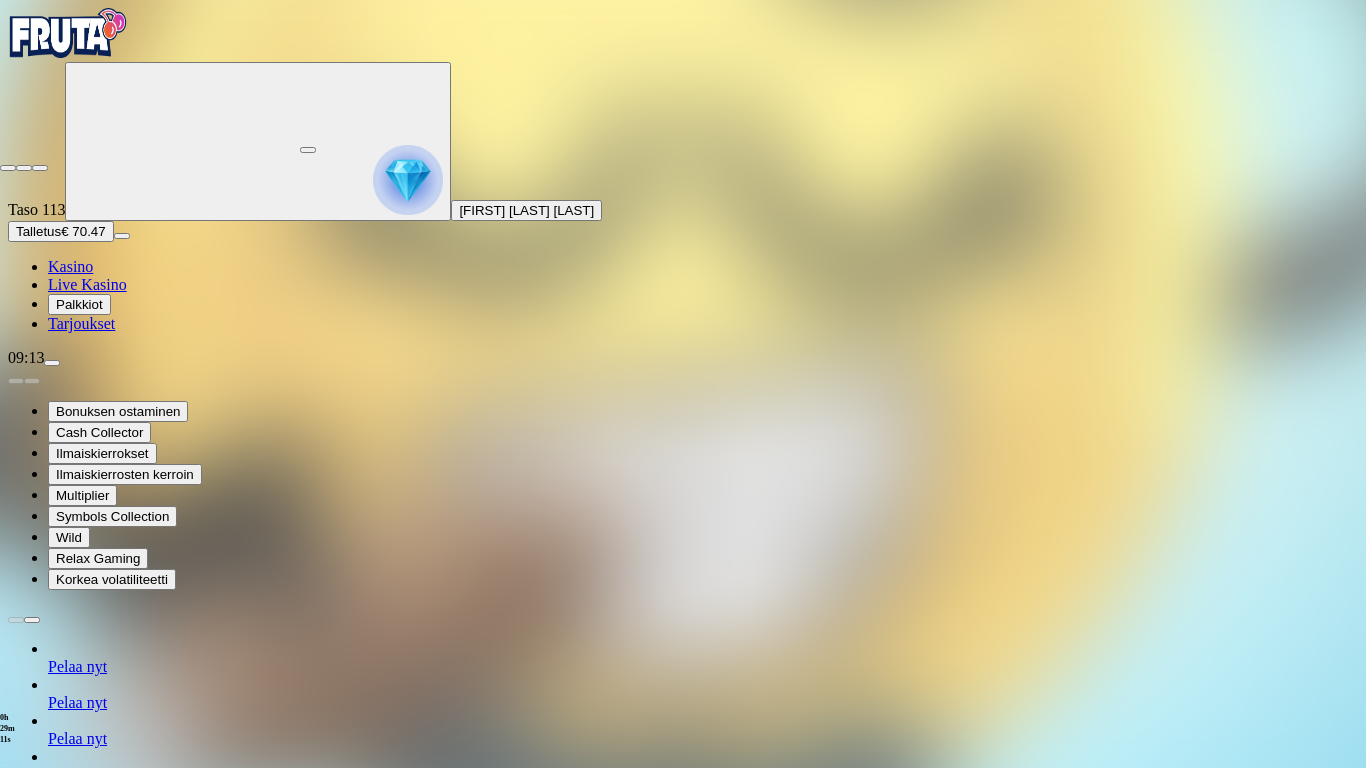 click at bounding box center [8, 168] 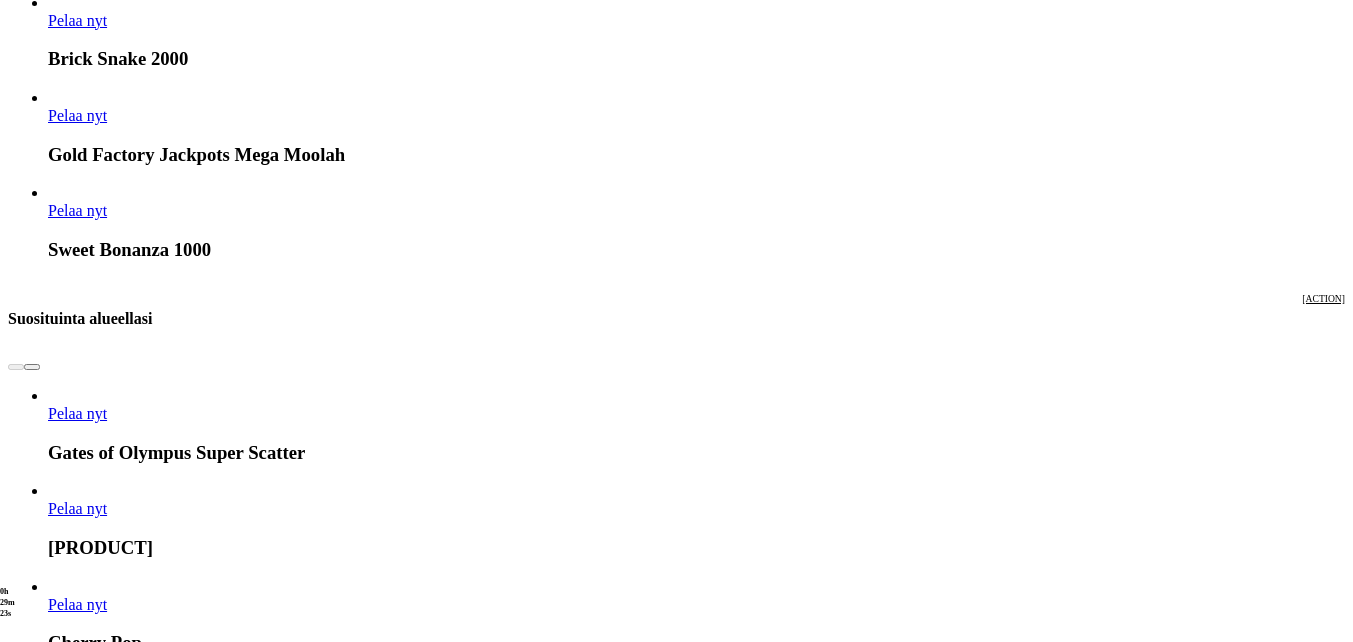 scroll, scrollTop: 1900, scrollLeft: 0, axis: vertical 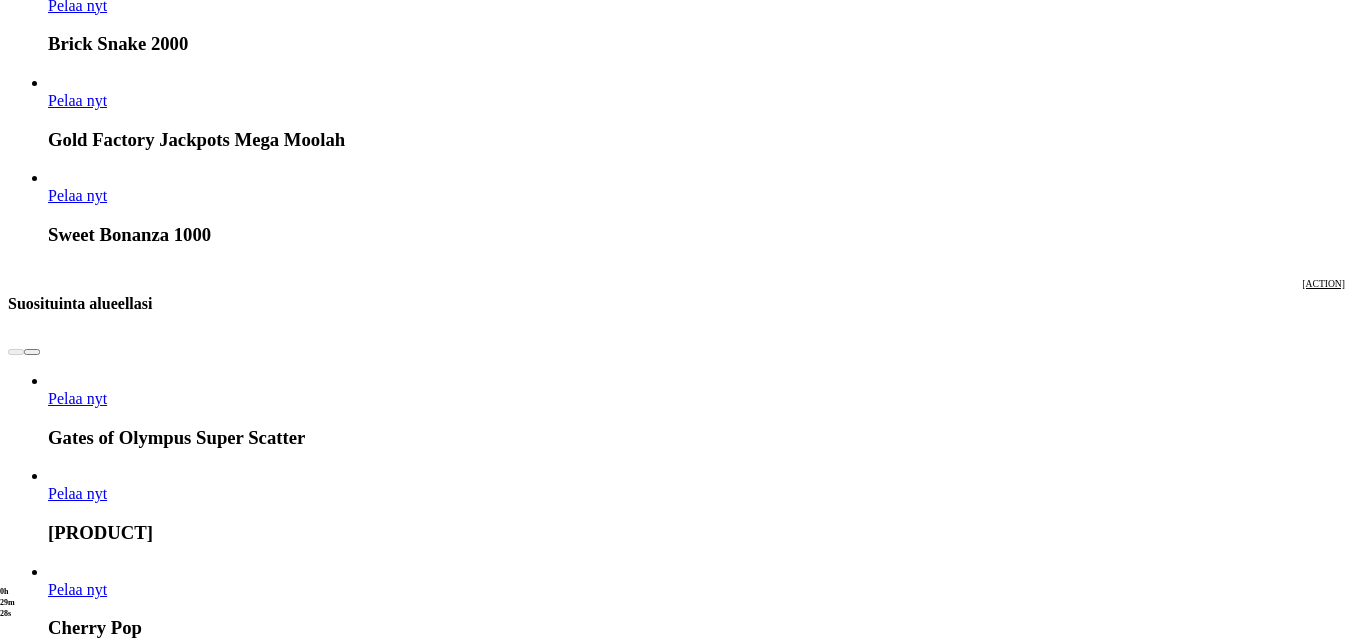 click on "Pelaa nyt" at bounding box center [77, 16065] 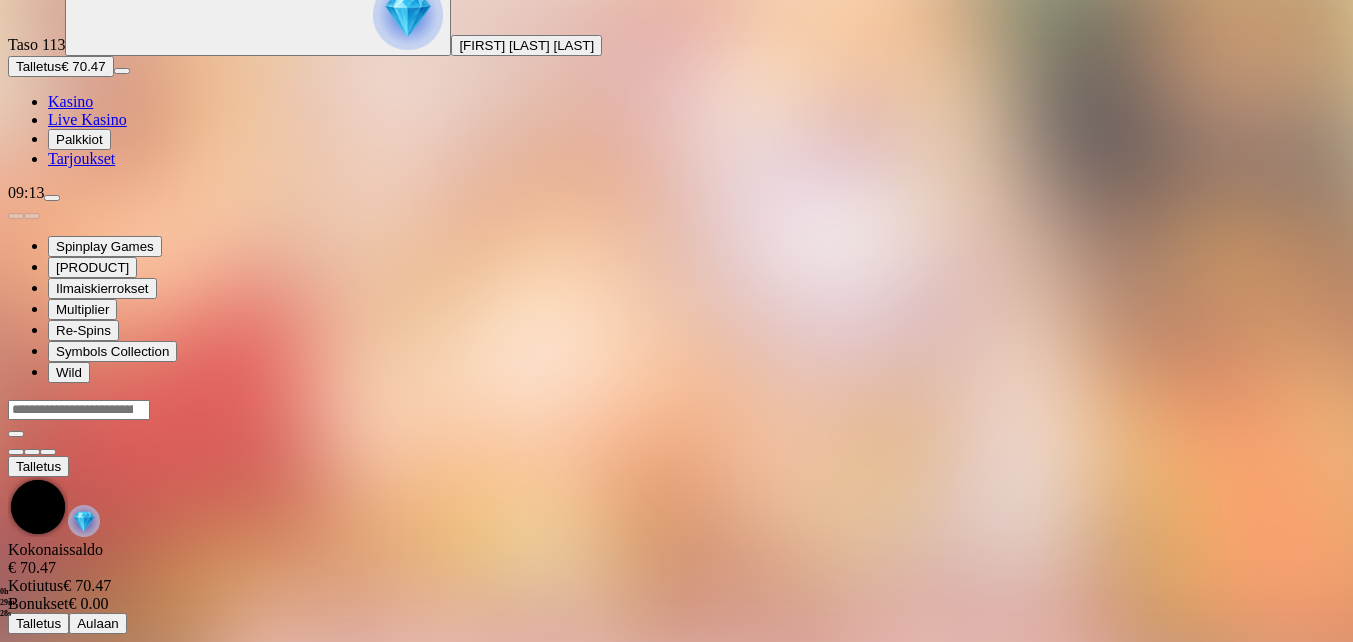 scroll, scrollTop: 0, scrollLeft: 0, axis: both 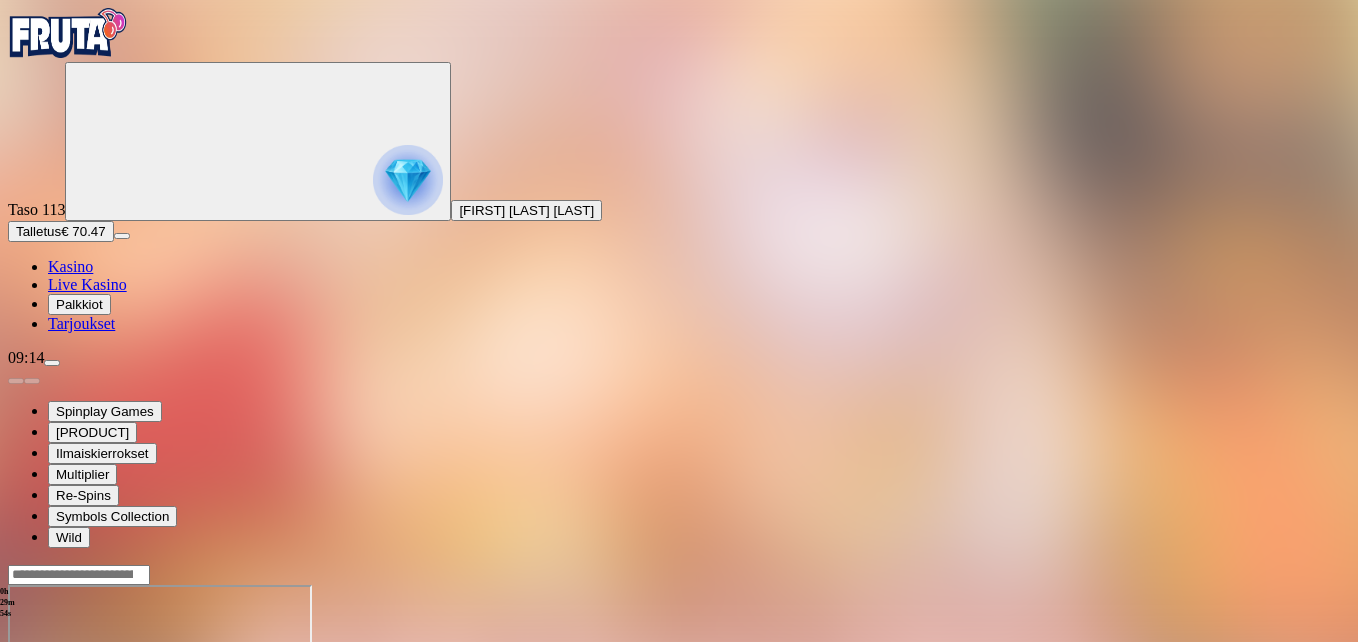 click at bounding box center [48, 757] 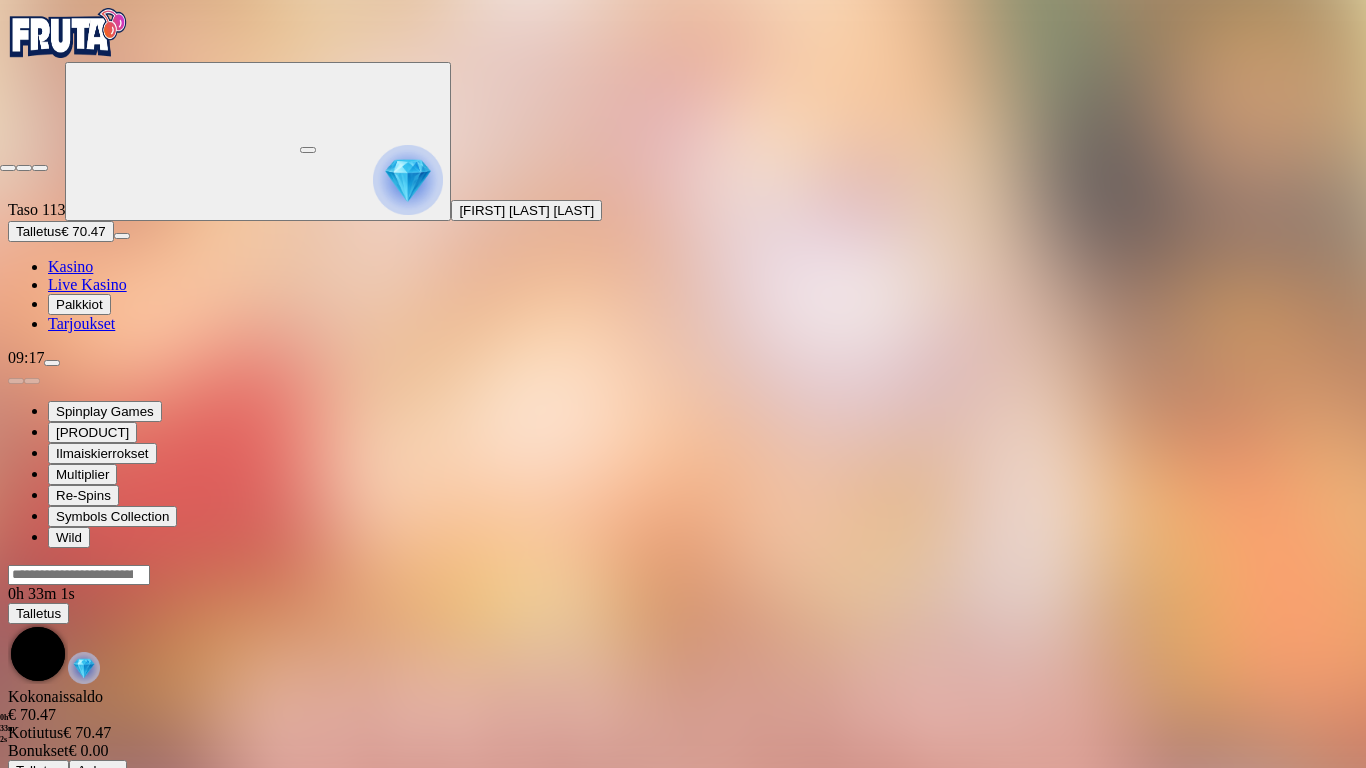 click at bounding box center (8, 168) 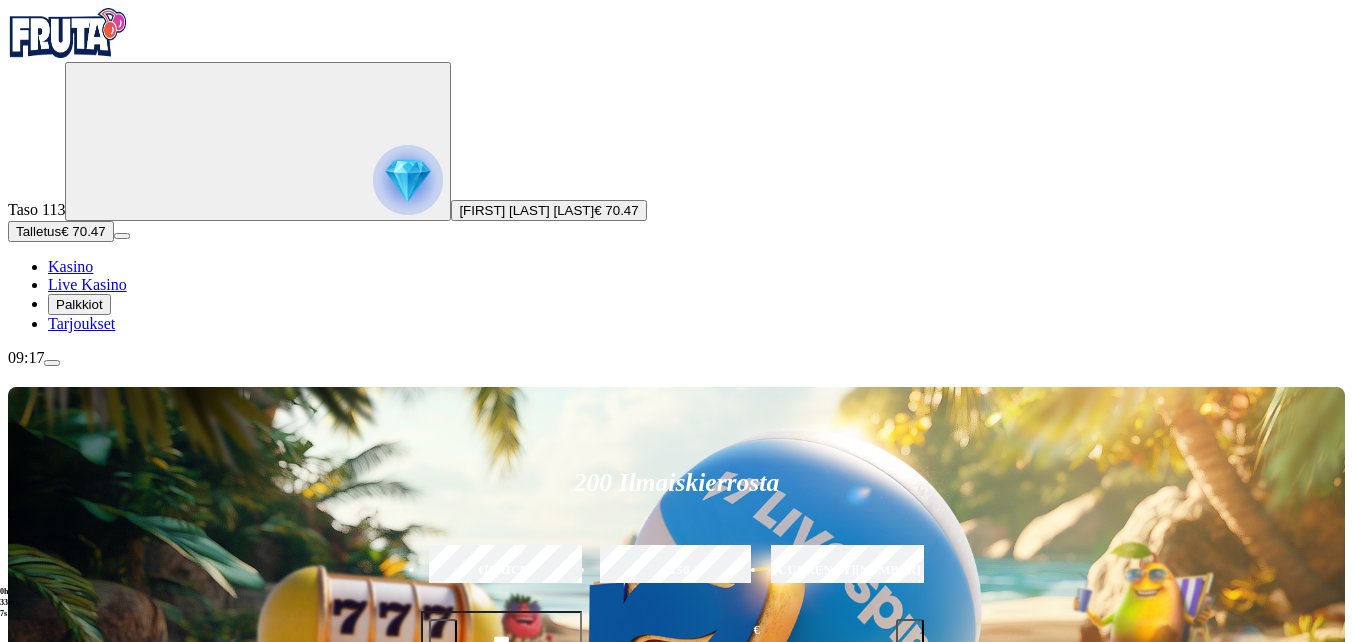 click at bounding box center [32, 1095] 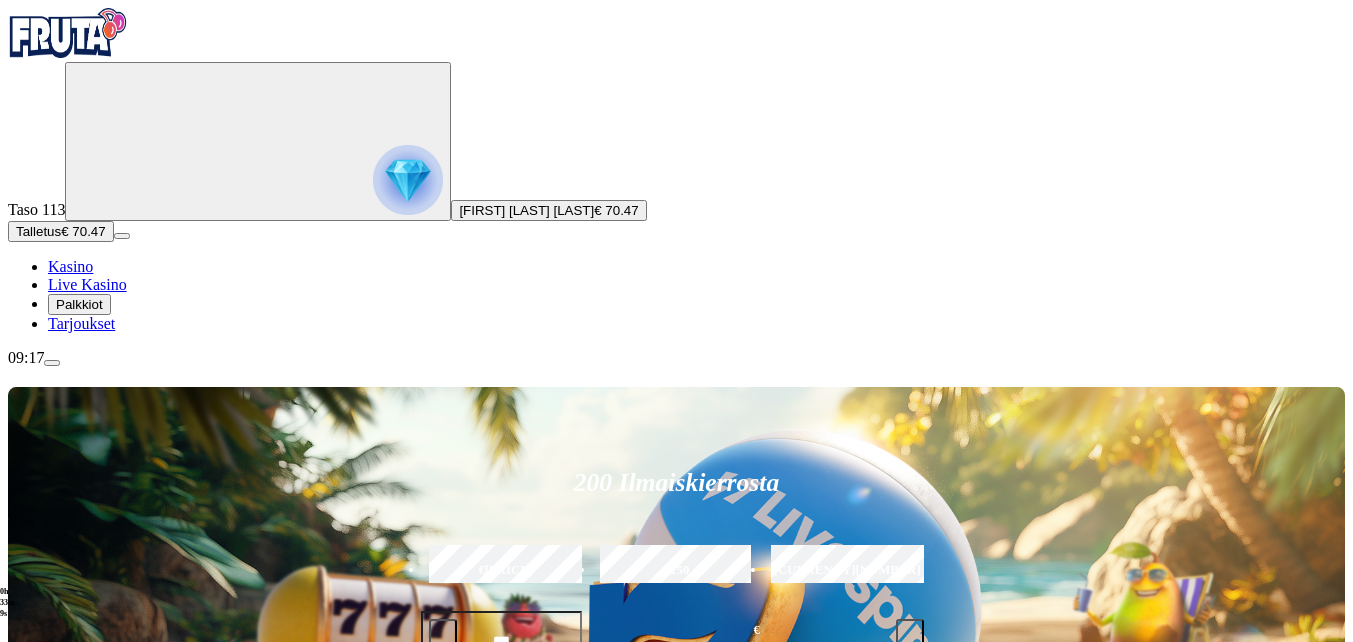 click at bounding box center (32, 1095) 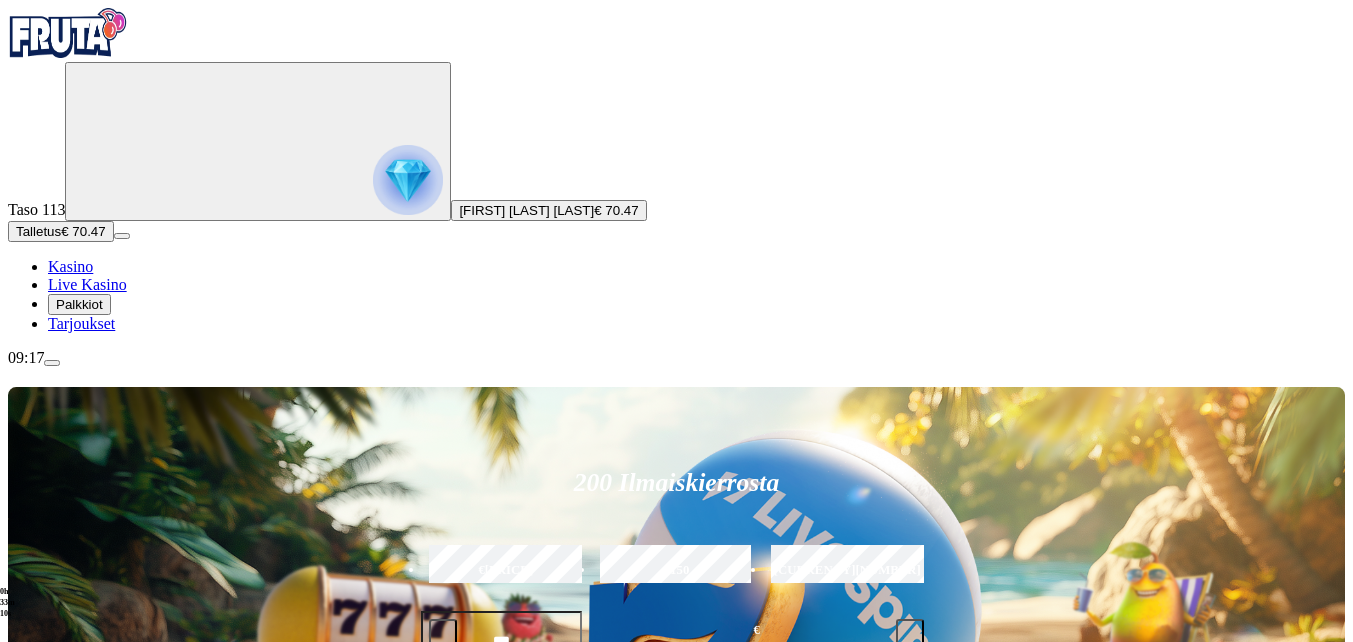 click at bounding box center [948, 923] 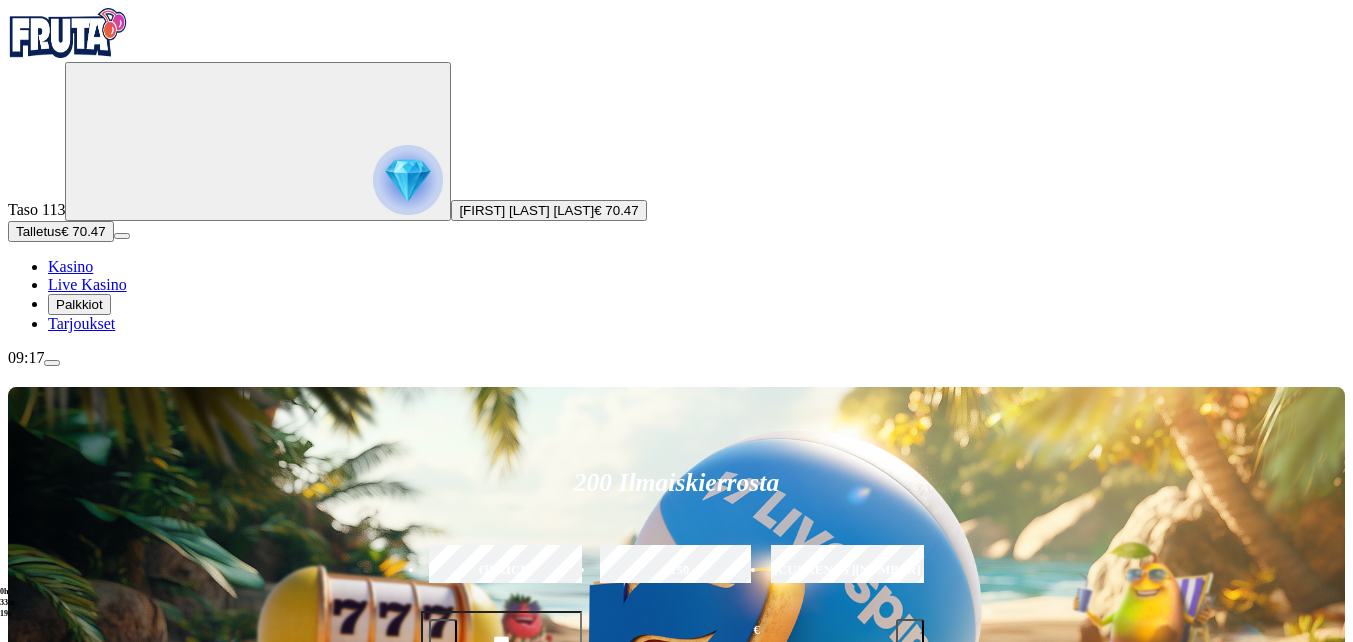 type on "******" 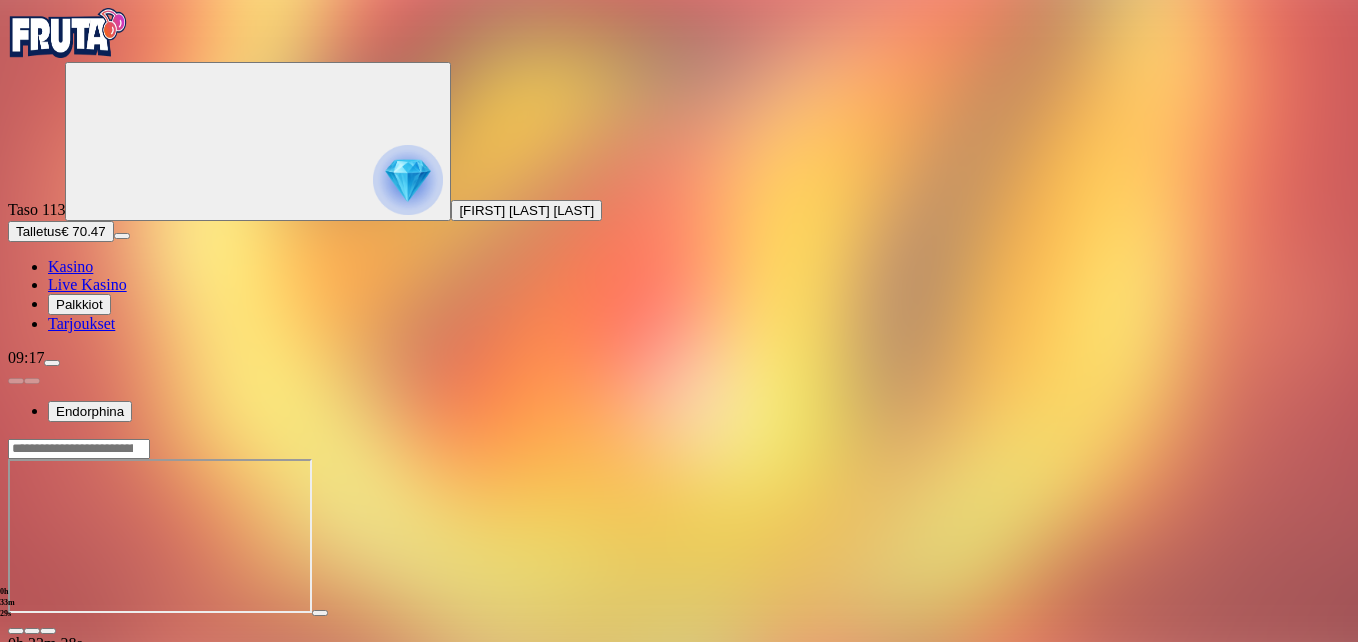 click at bounding box center (16, 631) 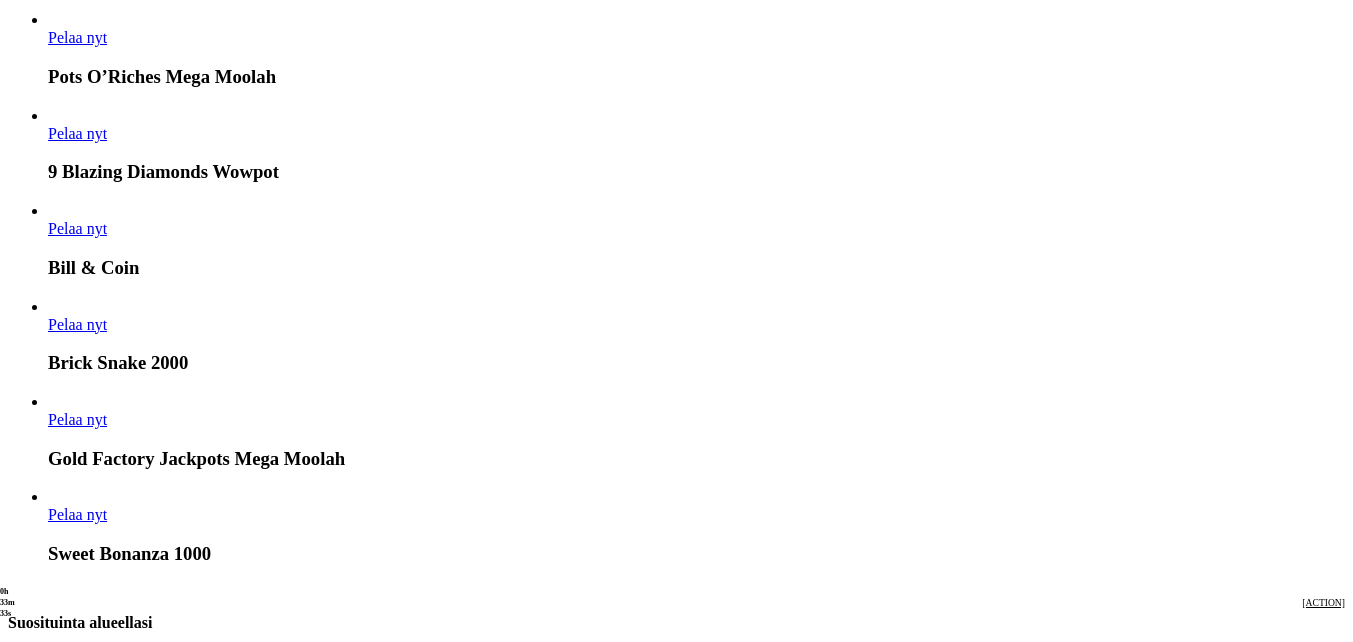 scroll, scrollTop: 2100, scrollLeft: 0, axis: vertical 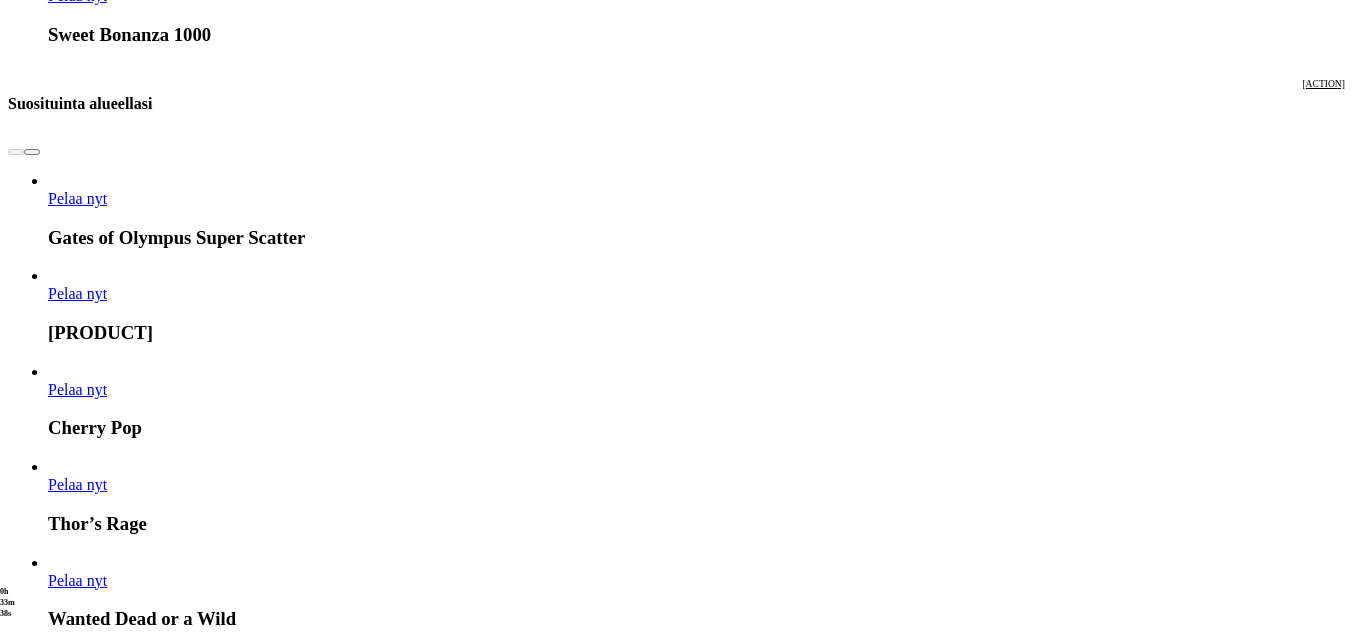 click at bounding box center (32, 15723) 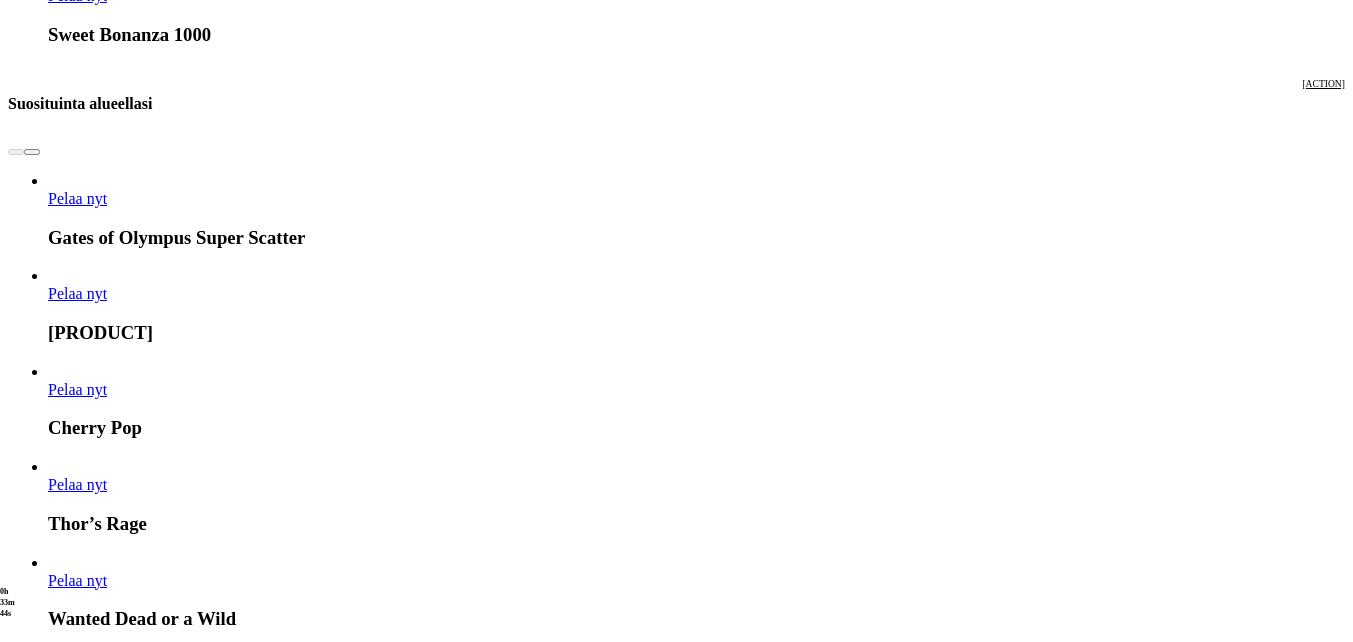 click on "Pelaa nyt" at bounding box center [-752, 16247] 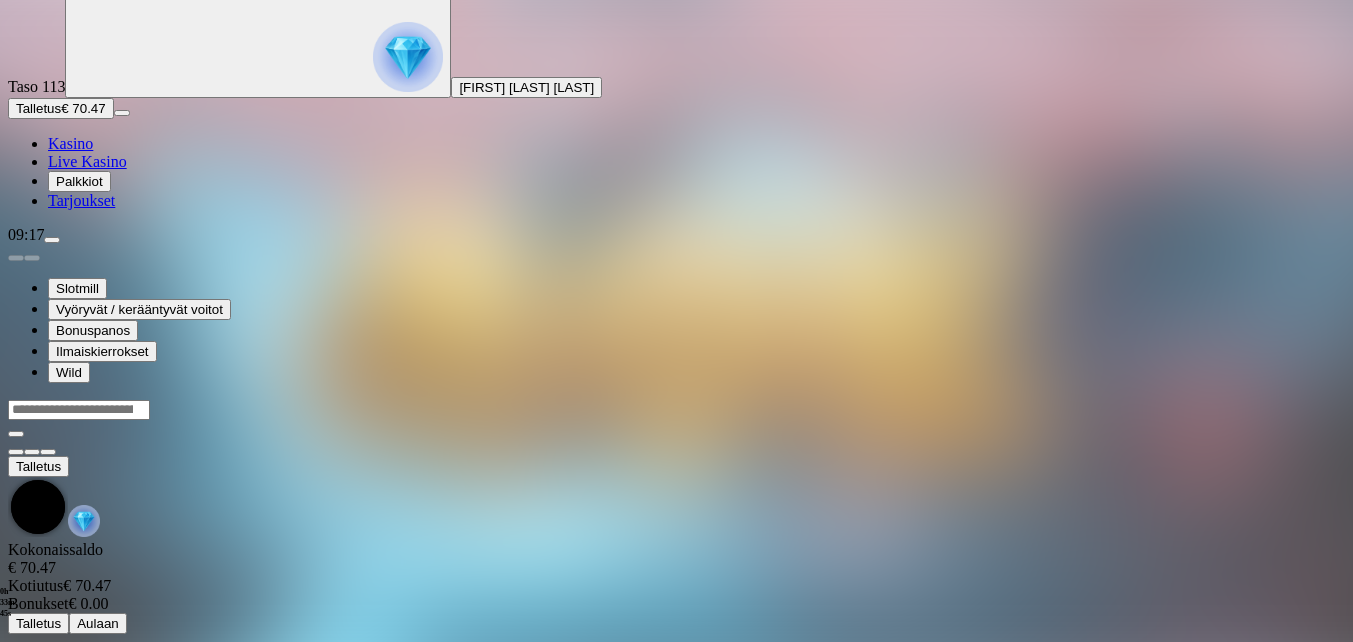 scroll, scrollTop: 0, scrollLeft: 0, axis: both 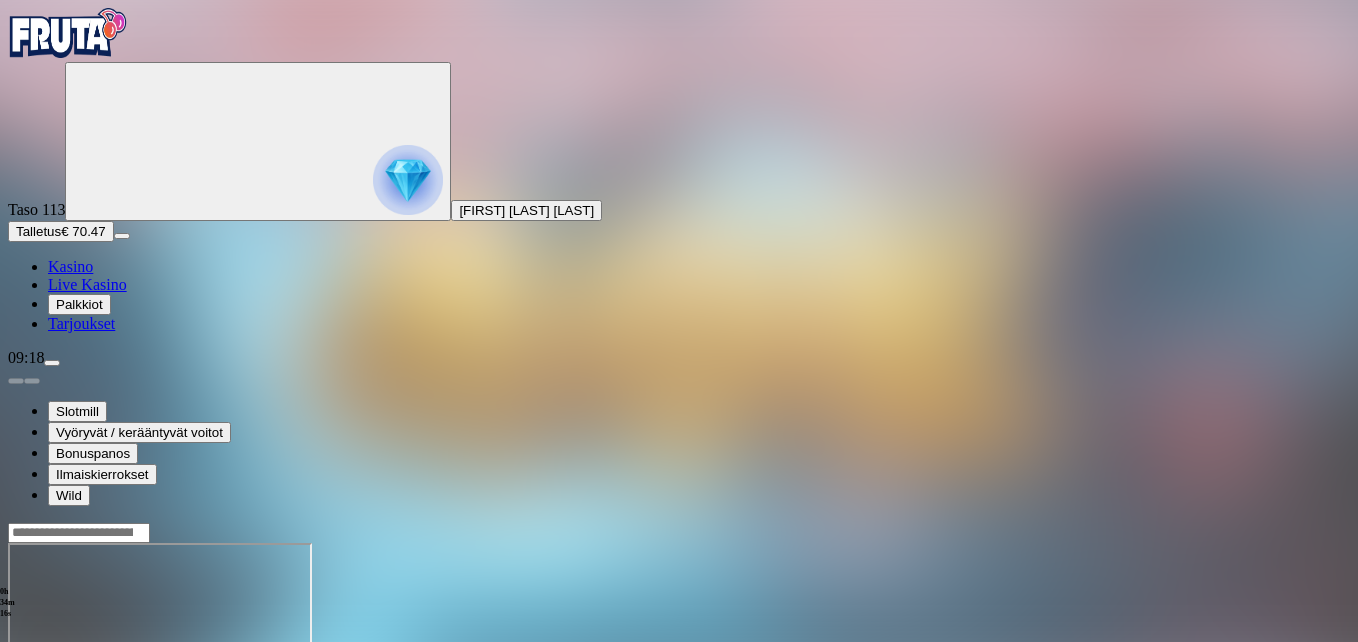 click at bounding box center [48, 715] 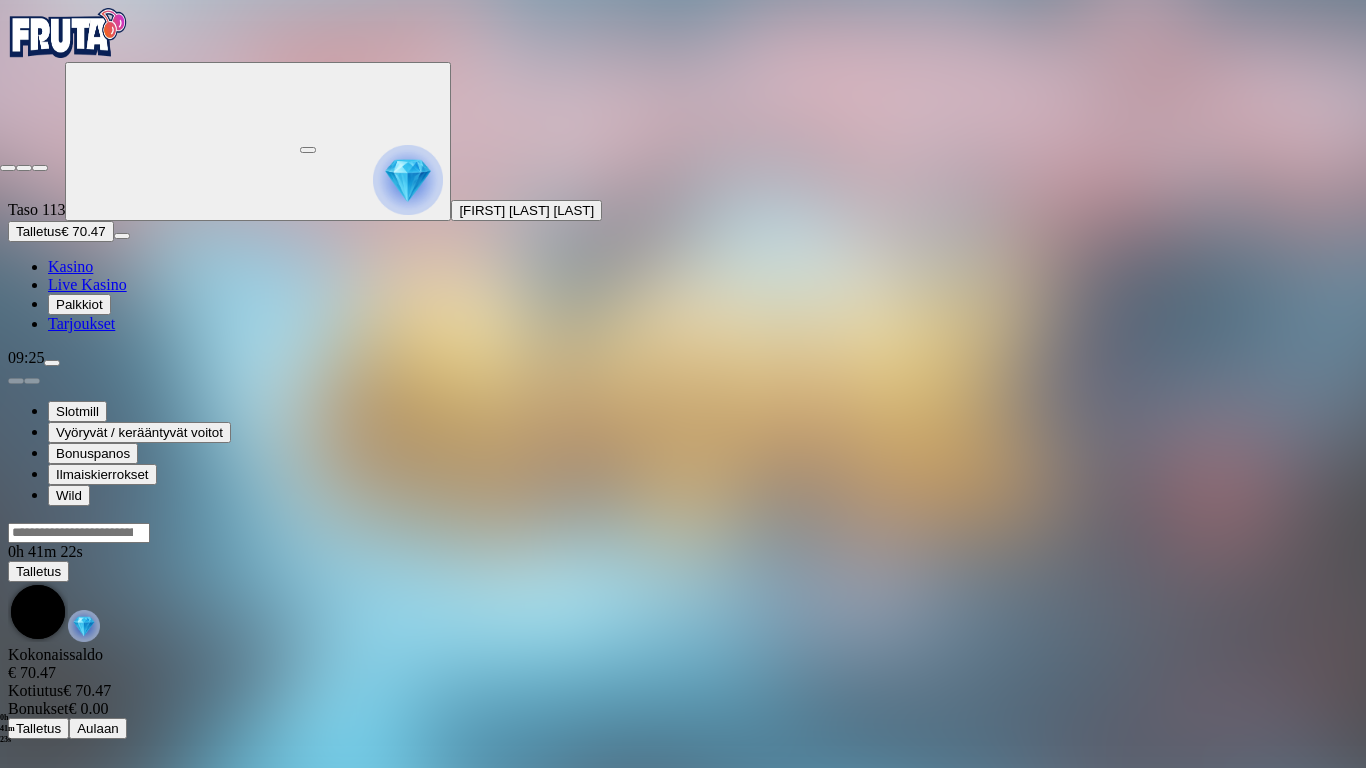 click at bounding box center [8, 168] 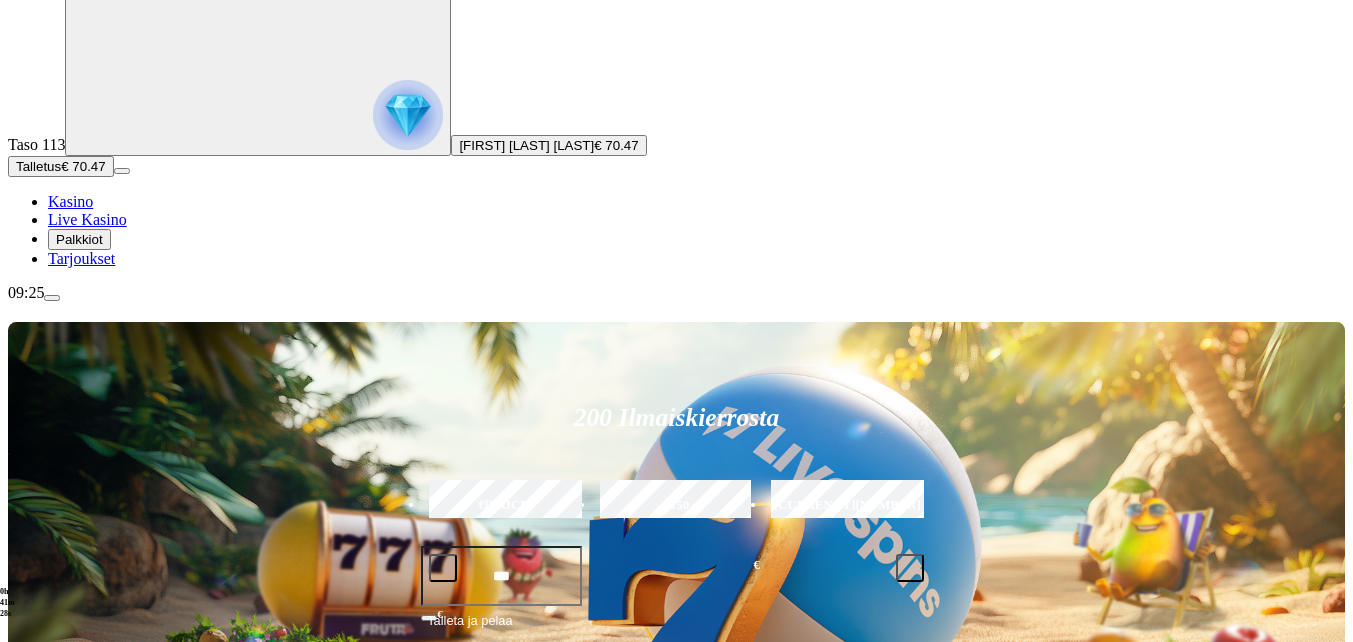scroll, scrollTop: 100, scrollLeft: 0, axis: vertical 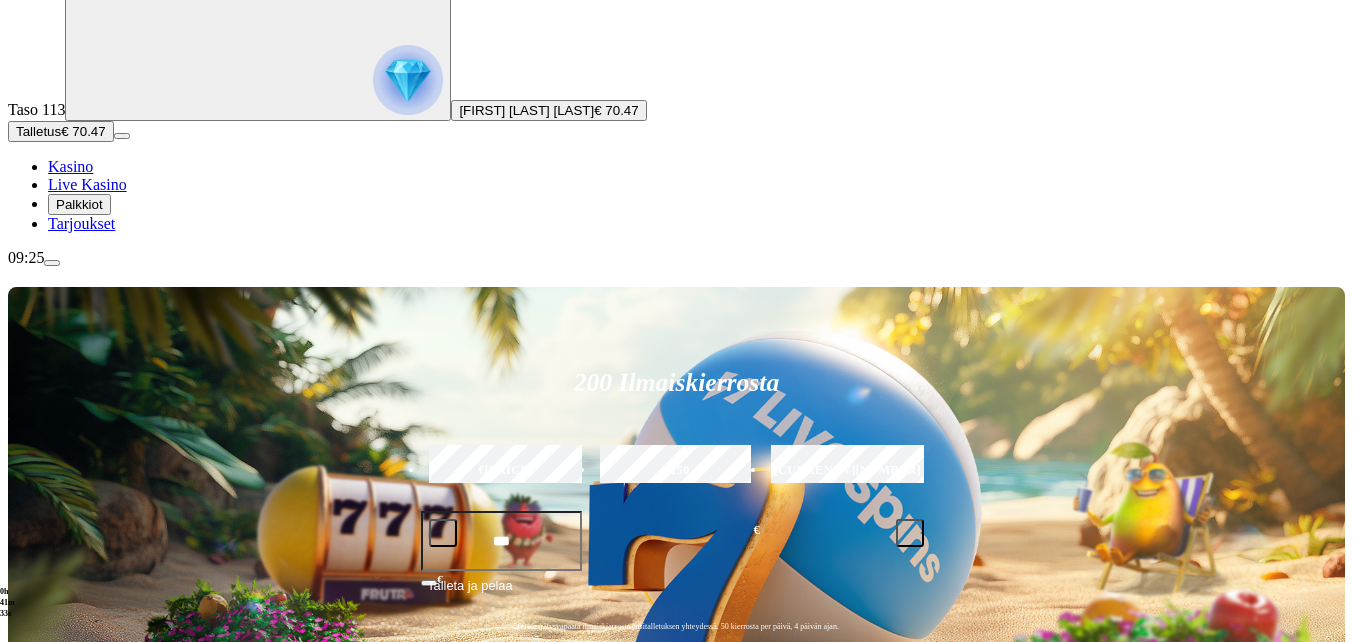 click on "Pelaa nyt" at bounding box center [77, 1232] 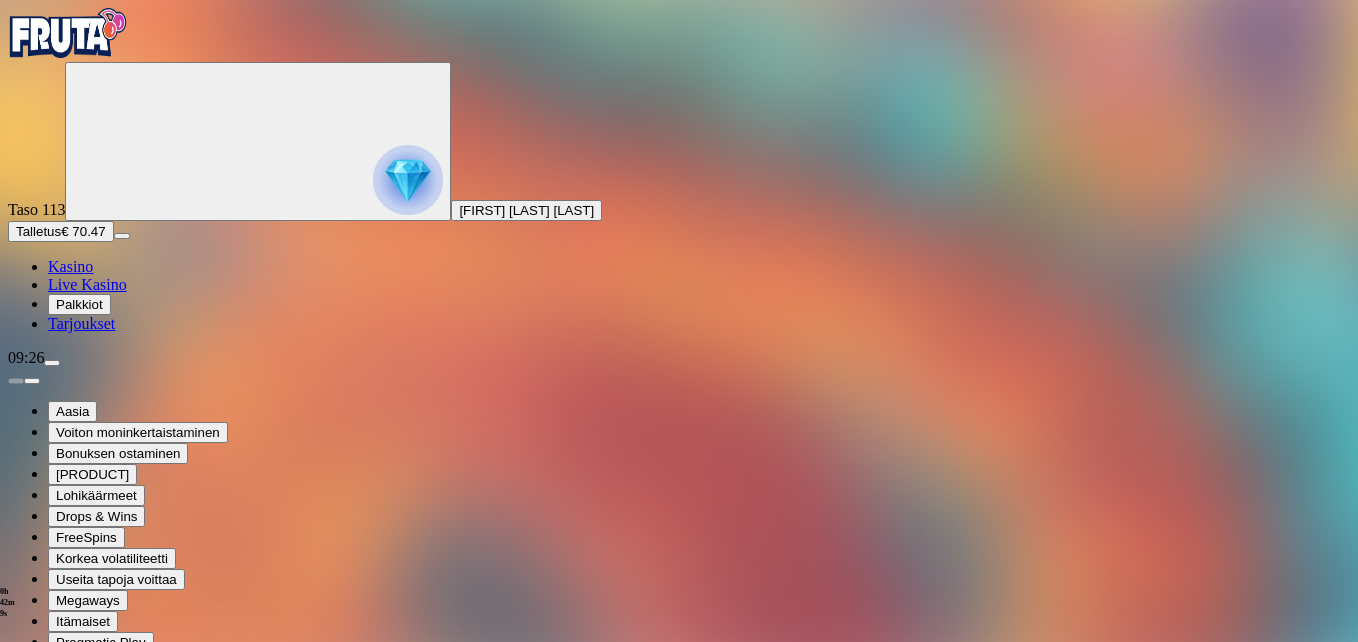 click at bounding box center (48, 925) 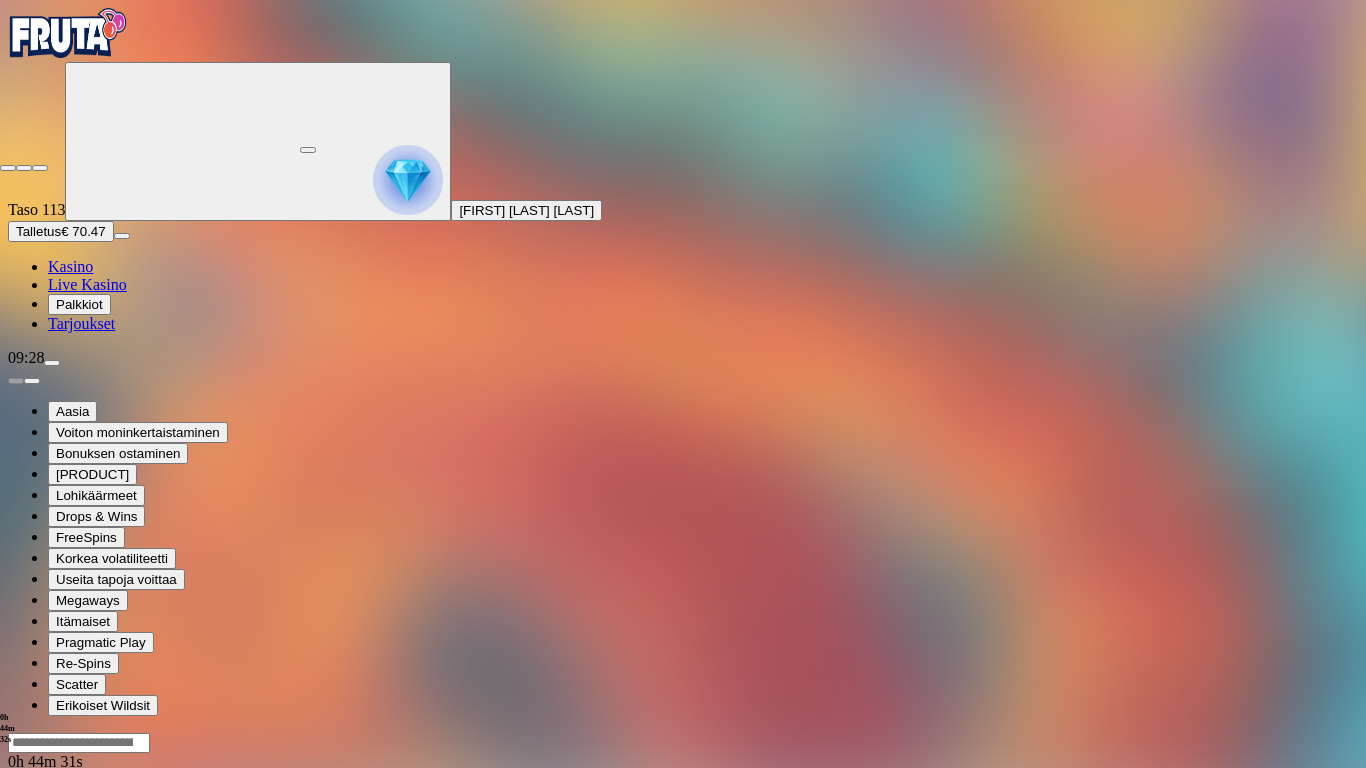 click at bounding box center [8, 168] 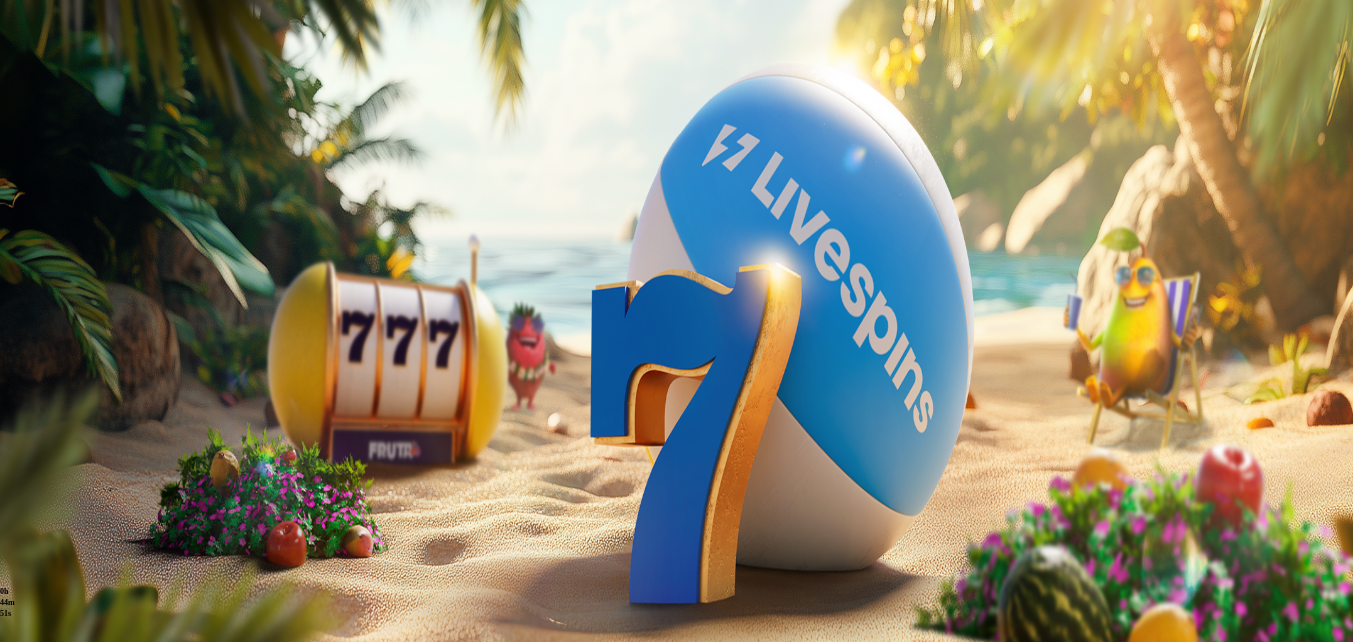 scroll, scrollTop: 0, scrollLeft: 0, axis: both 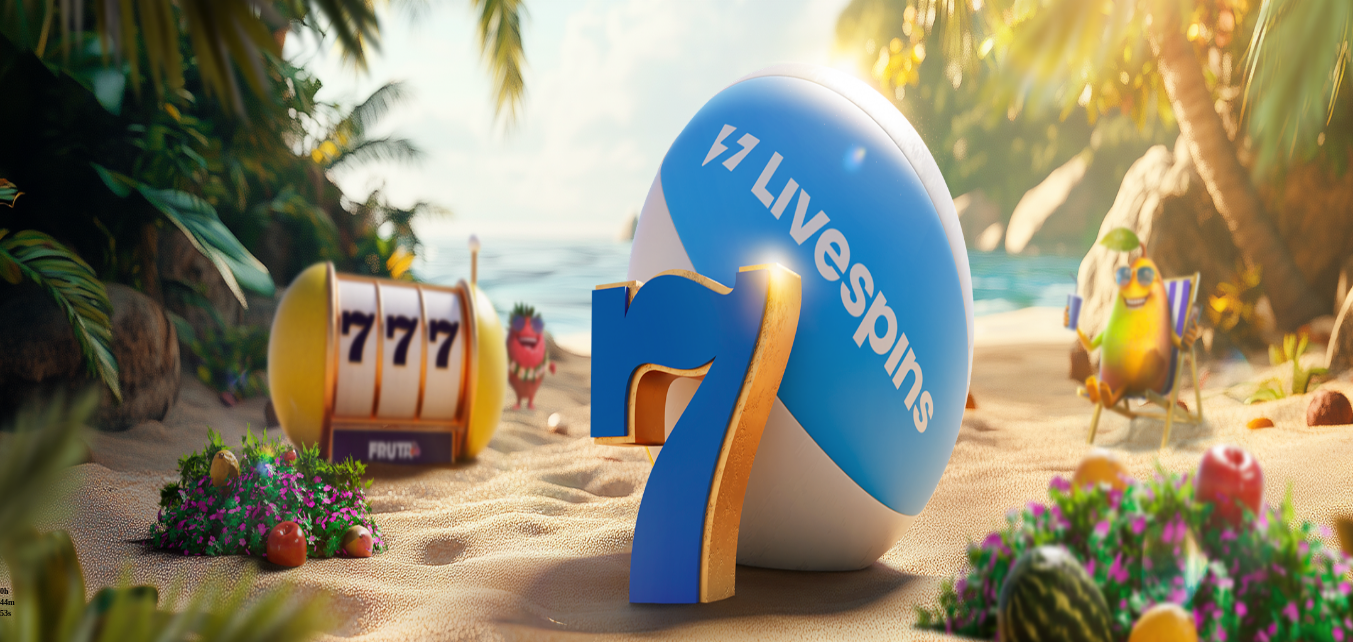 click at bounding box center [79, 845] 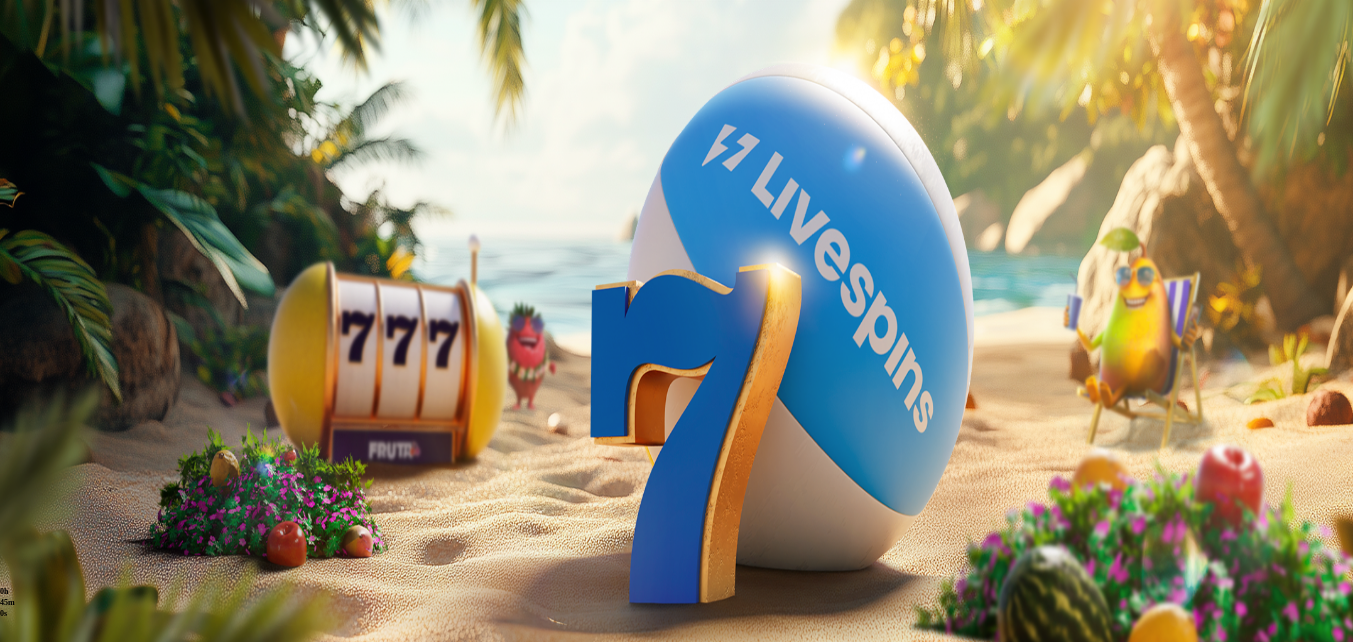 type on "*******" 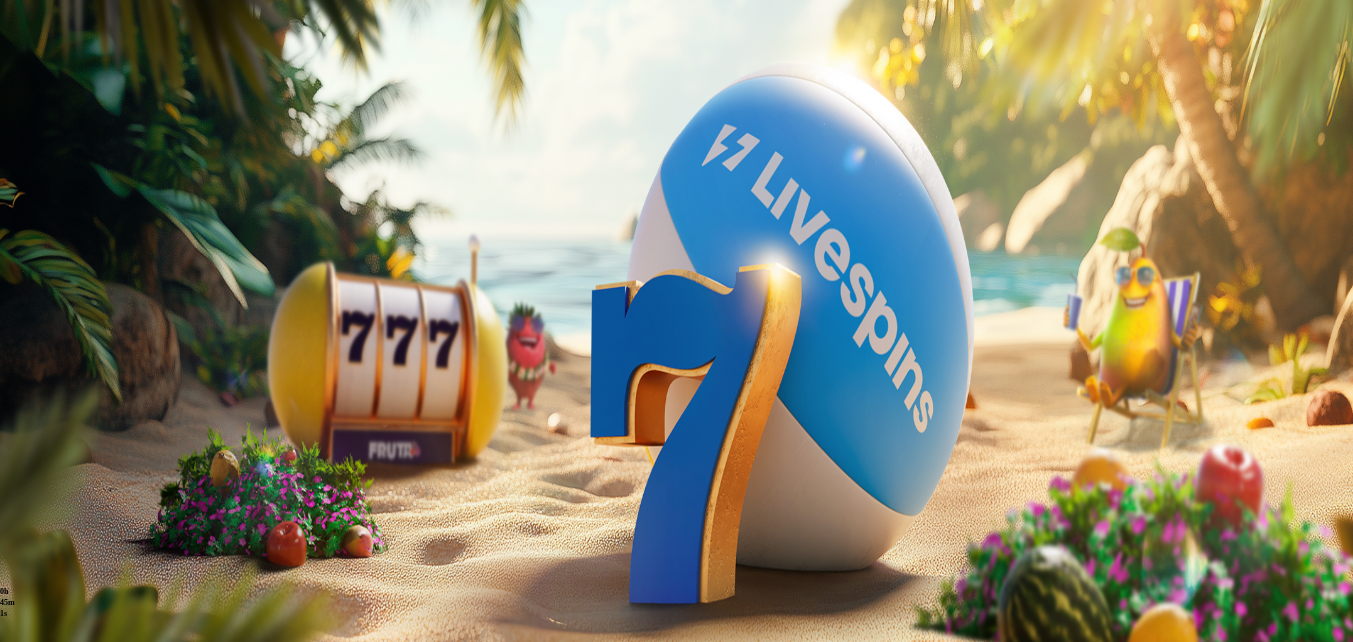 click on "Pelaa nyt" at bounding box center (50, 947) 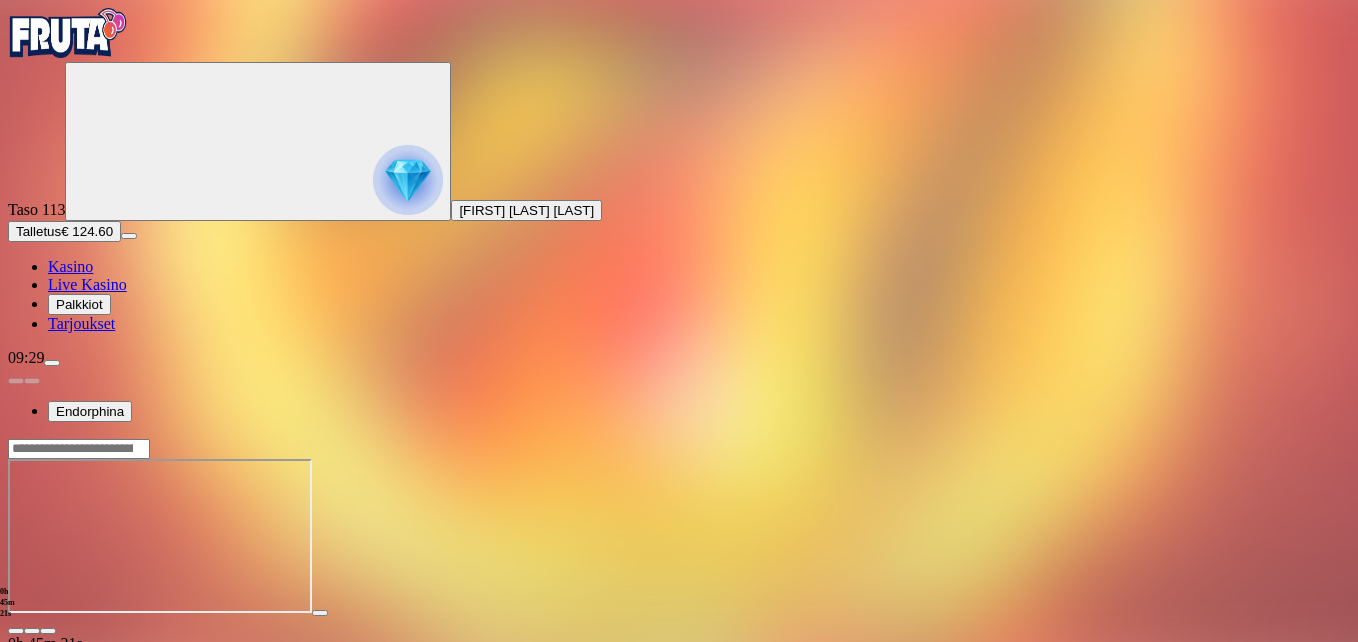 click at bounding box center [48, 631] 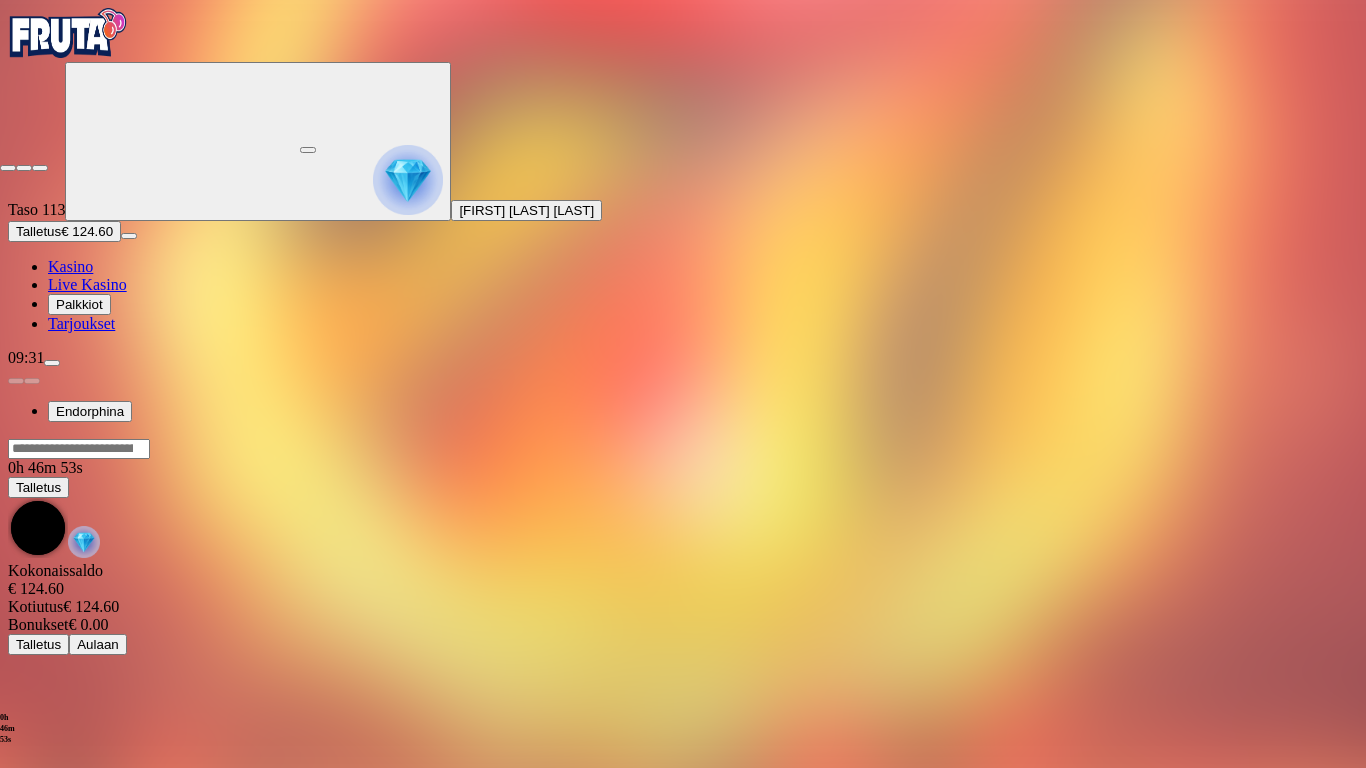 click at bounding box center [8, 168] 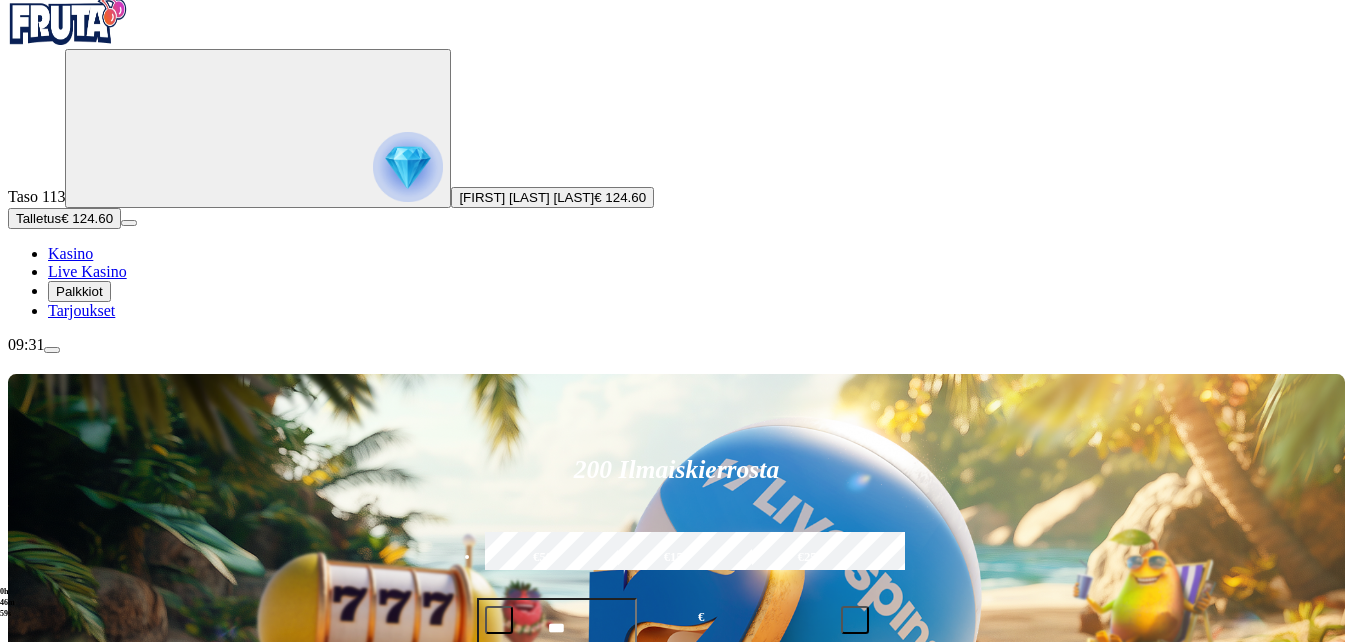 scroll, scrollTop: 100, scrollLeft: 0, axis: vertical 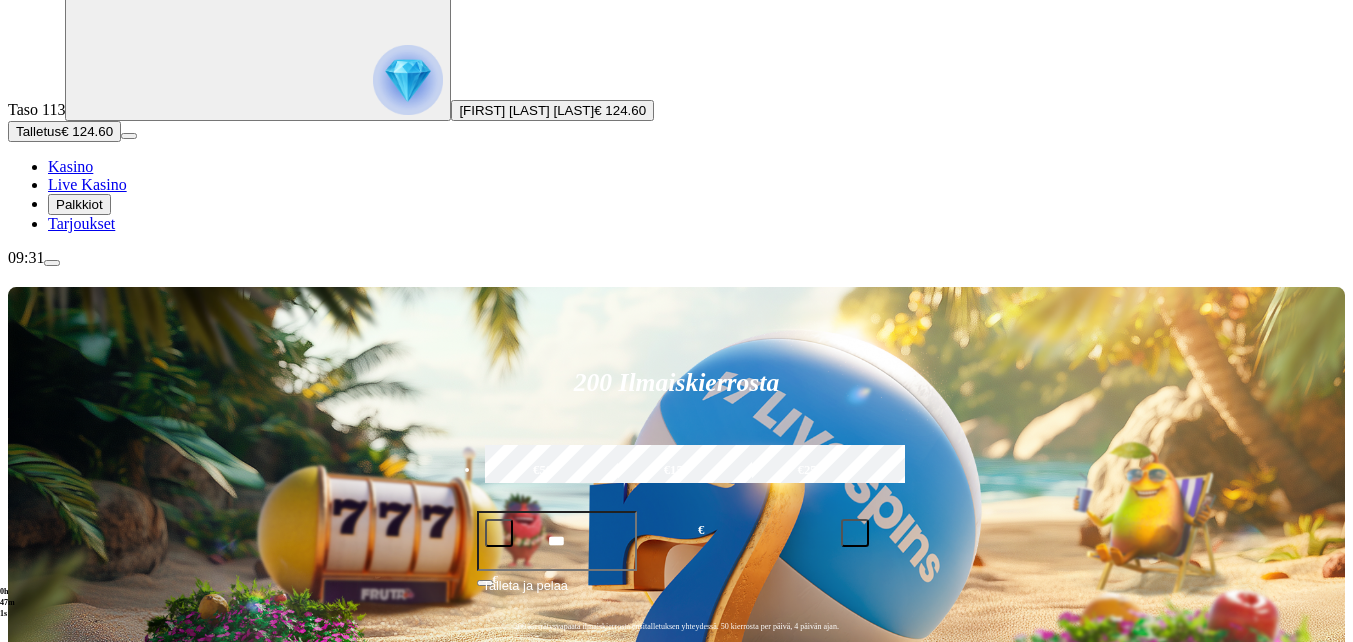 click on "Pelaa nyt" at bounding box center [77, 1327] 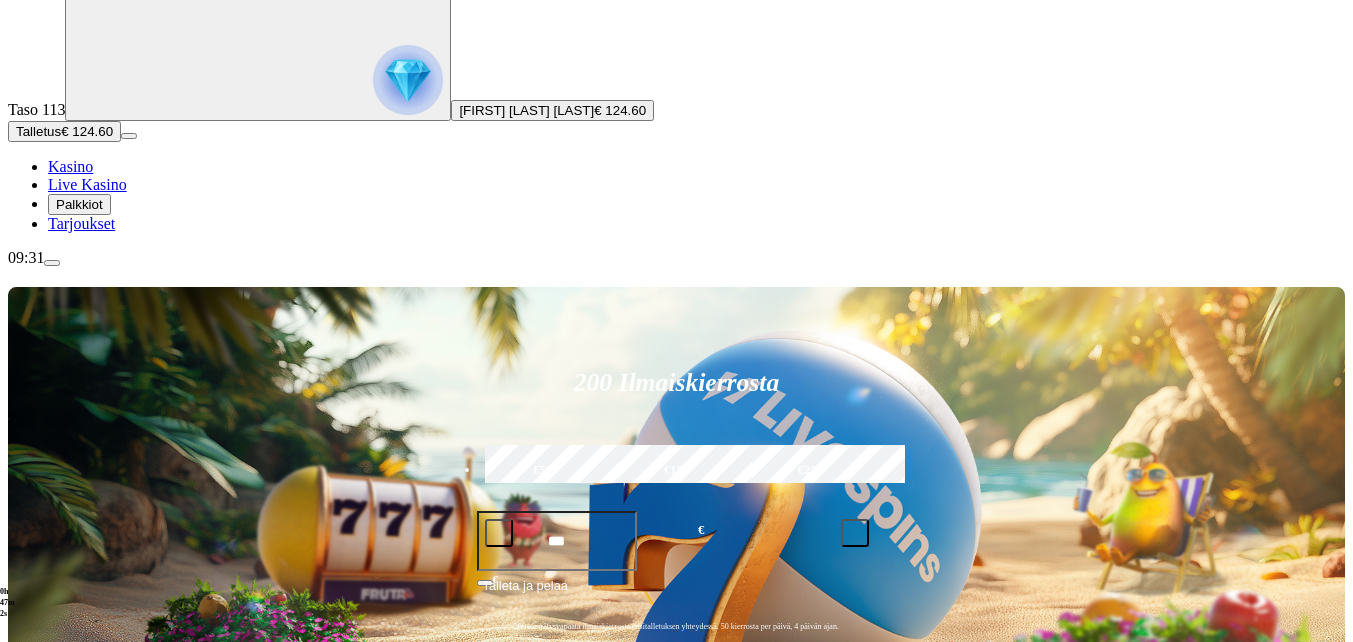 scroll, scrollTop: 0, scrollLeft: 0, axis: both 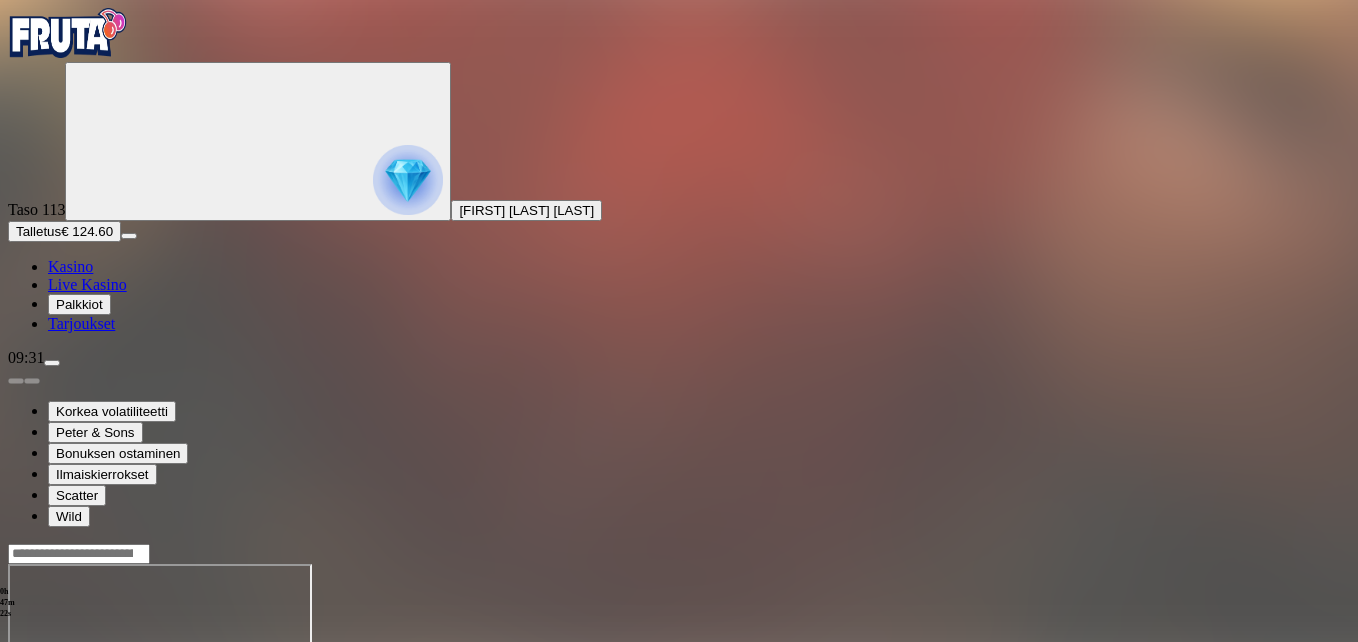 click at bounding box center [48, 736] 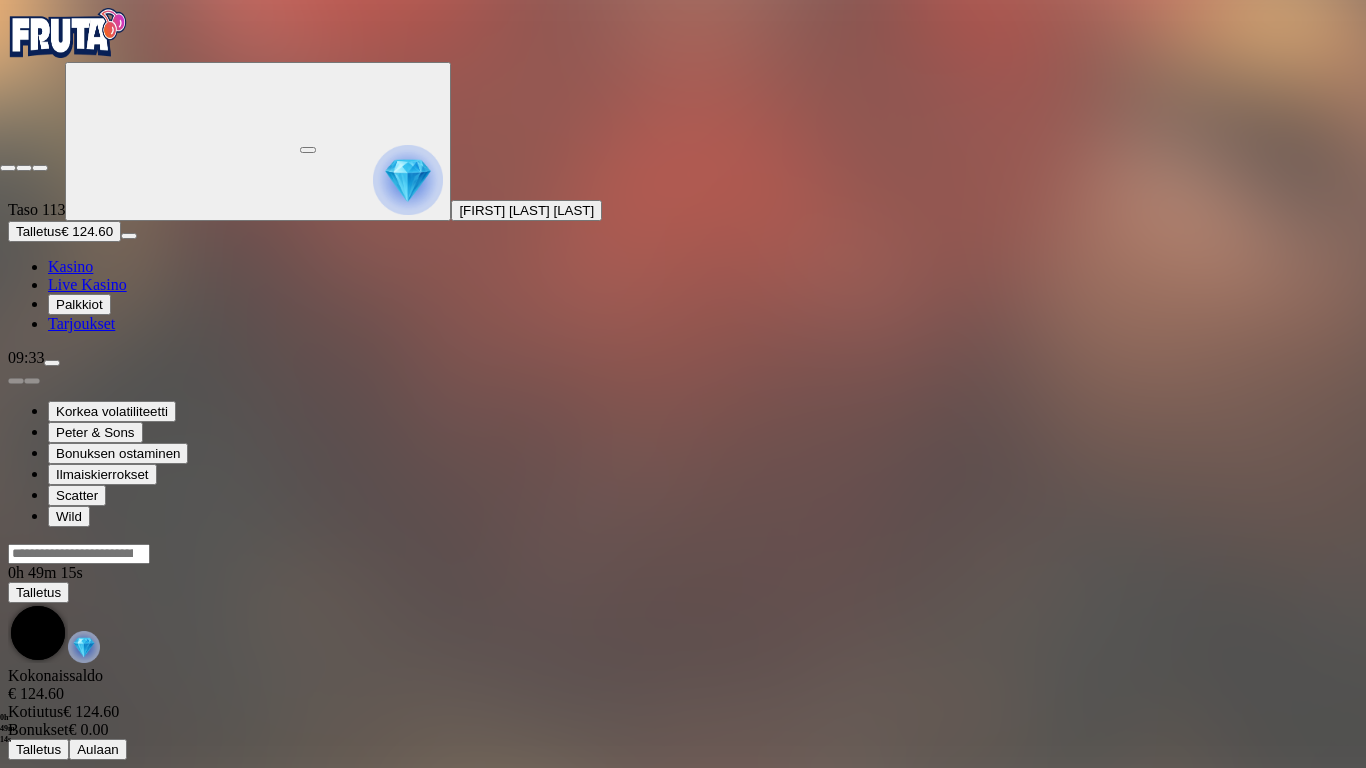 click at bounding box center [8, 168] 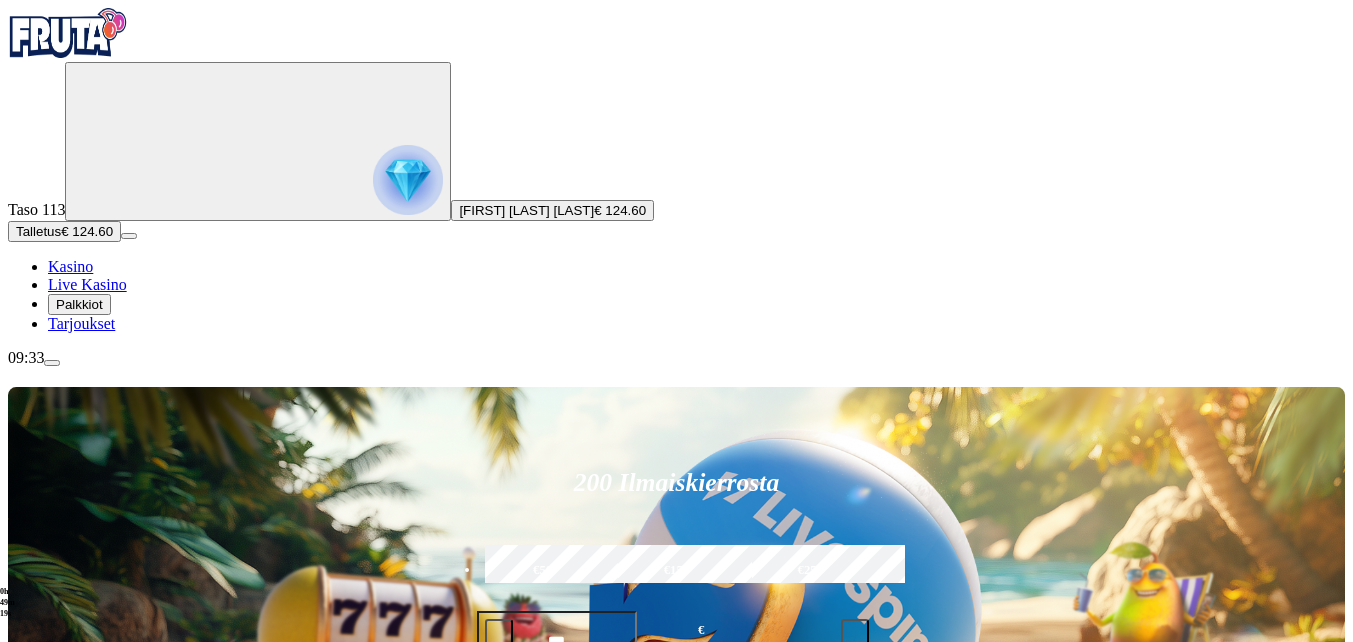 click on "Pelaa nyt" at bounding box center (77, 1427) 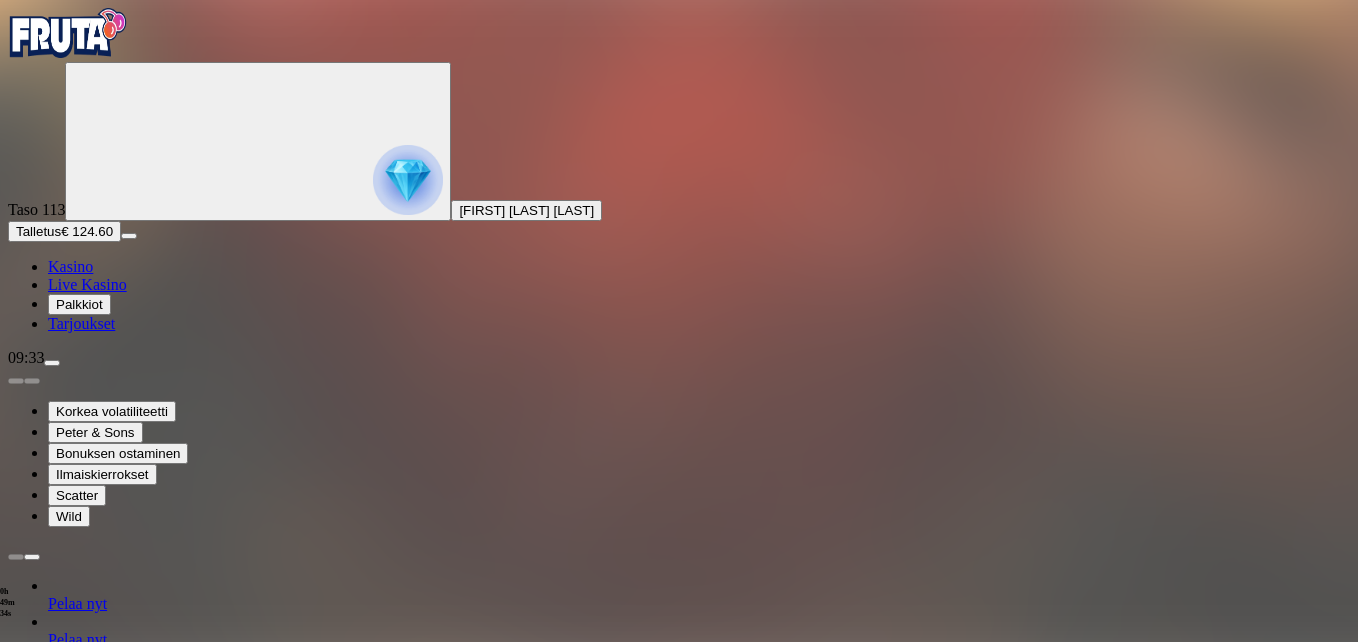 click at bounding box center (48, 1326) 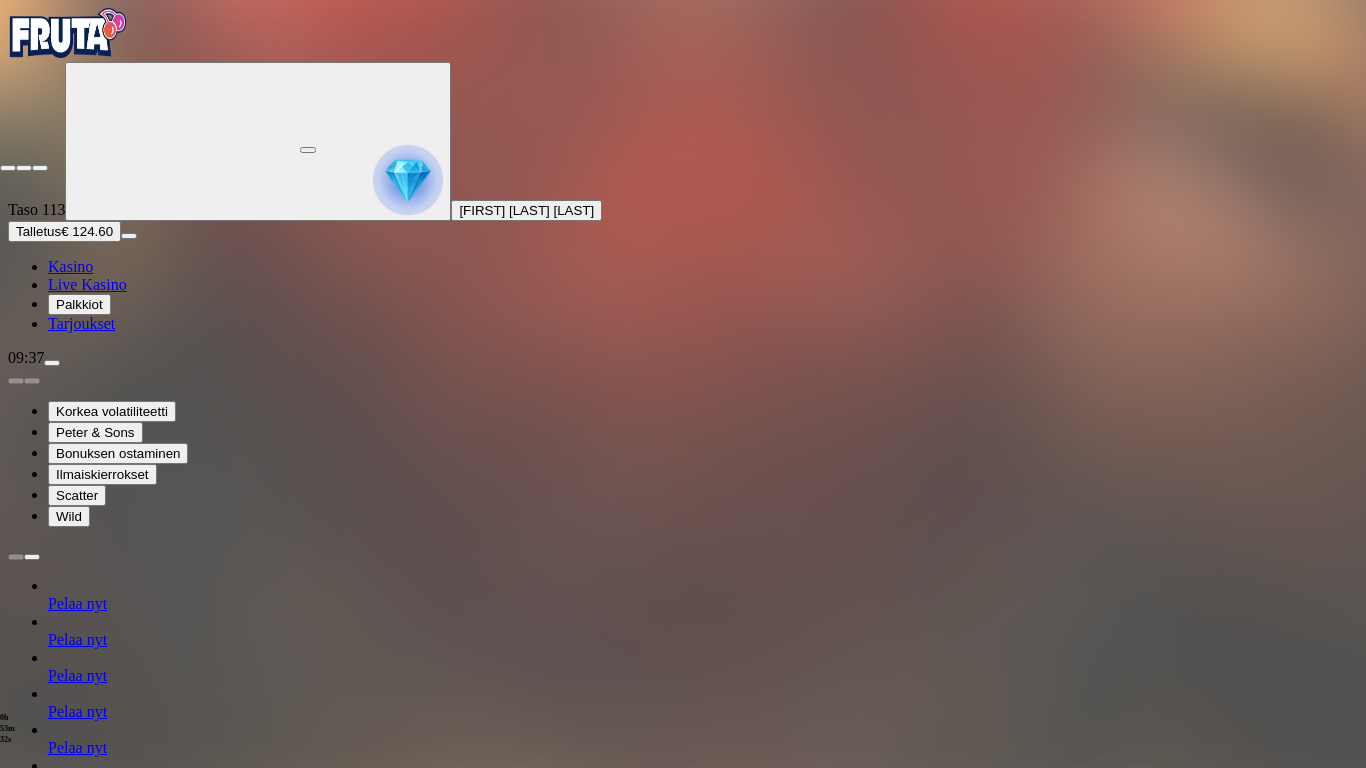 click at bounding box center [8, 168] 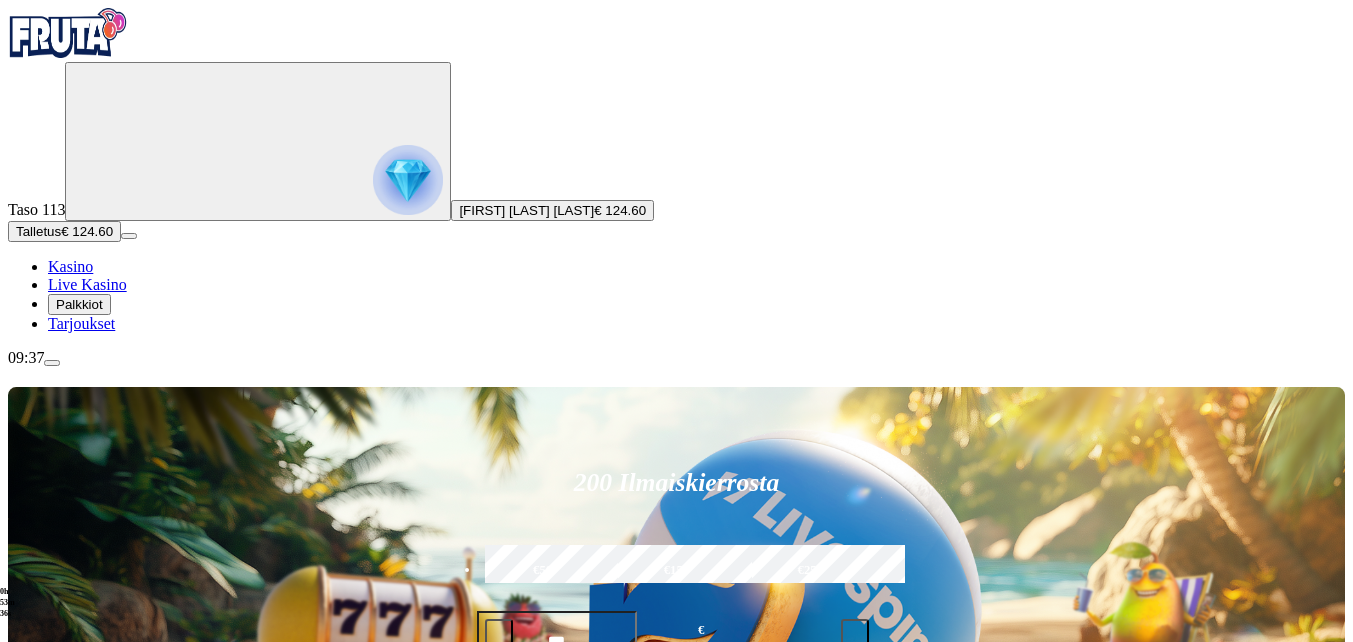 click at bounding box center (32, 1095) 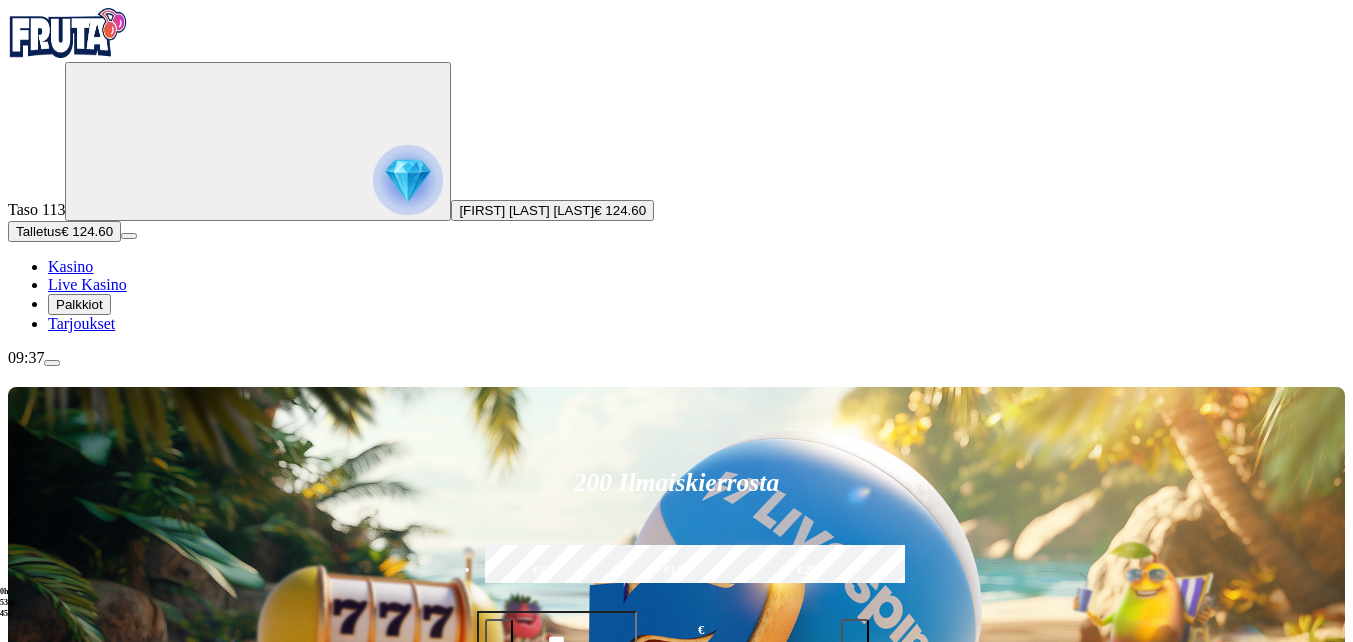 click on "Pelaa nyt" at bounding box center [-752, 1714] 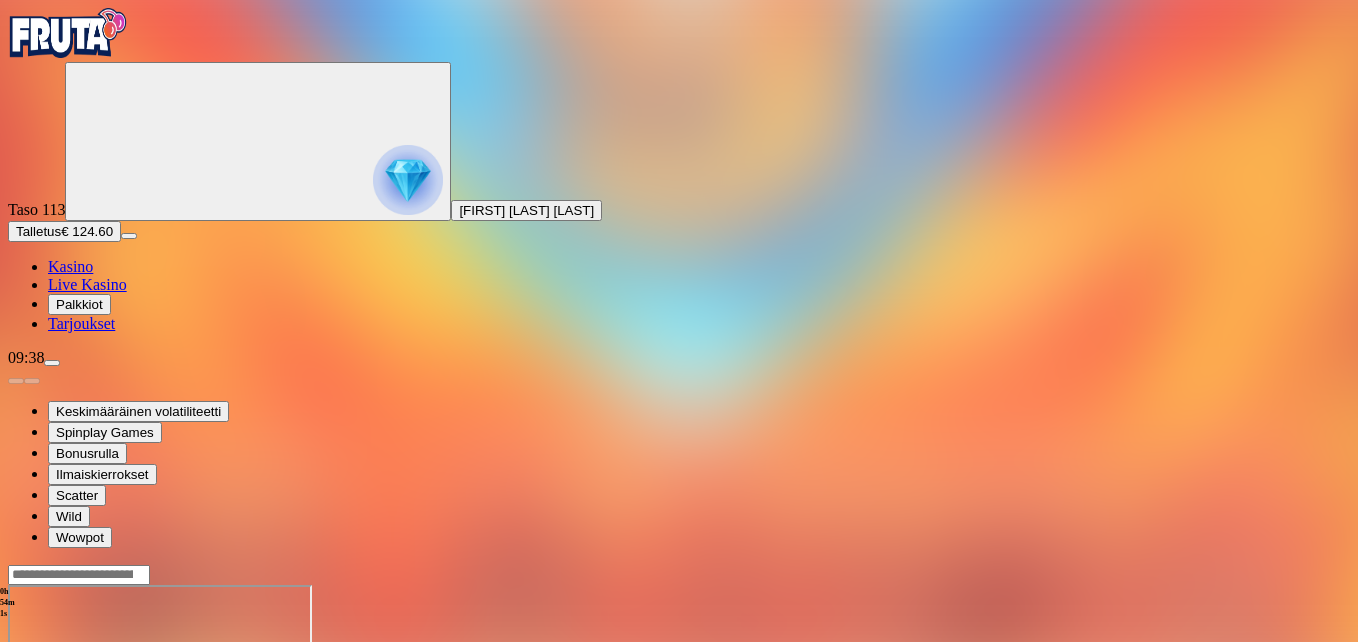 click at bounding box center [16, 757] 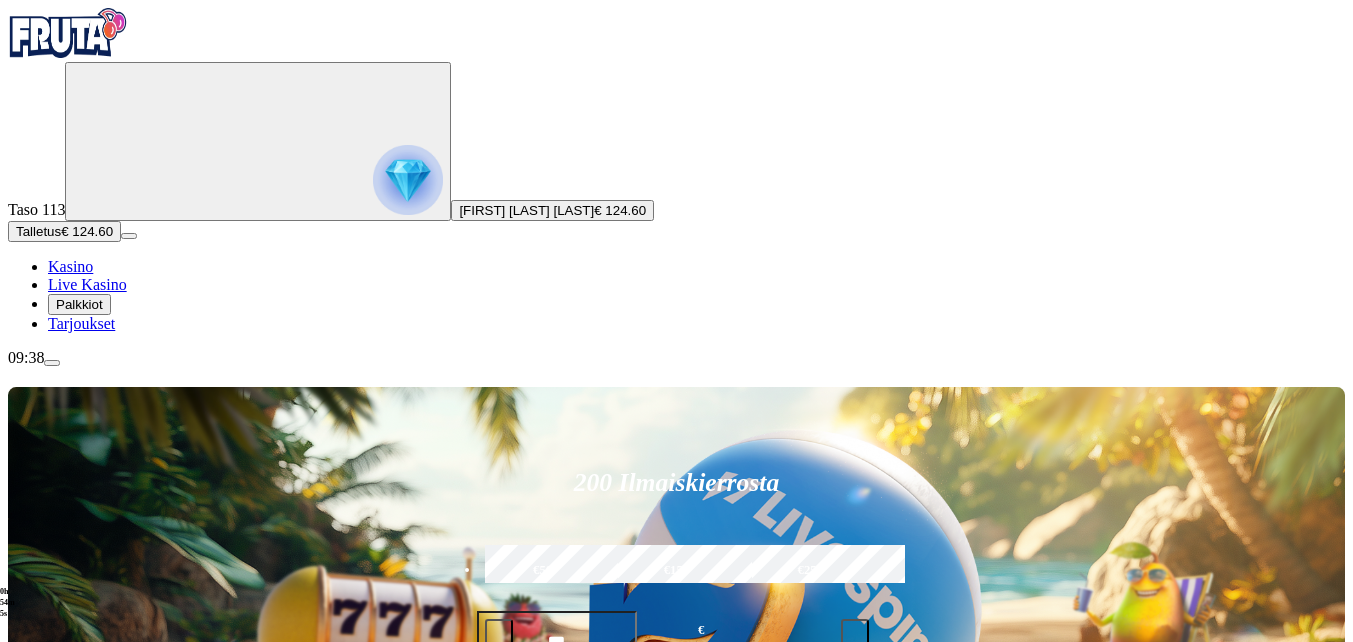 click at bounding box center (948, 923) 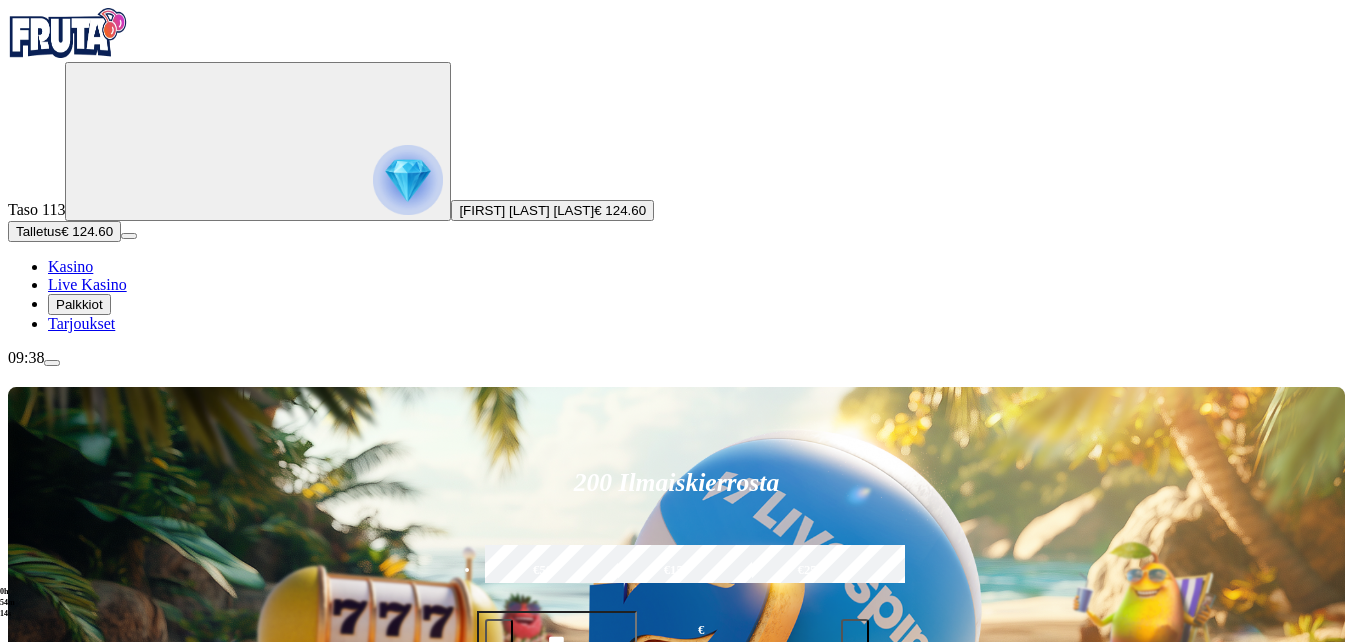 type on "********" 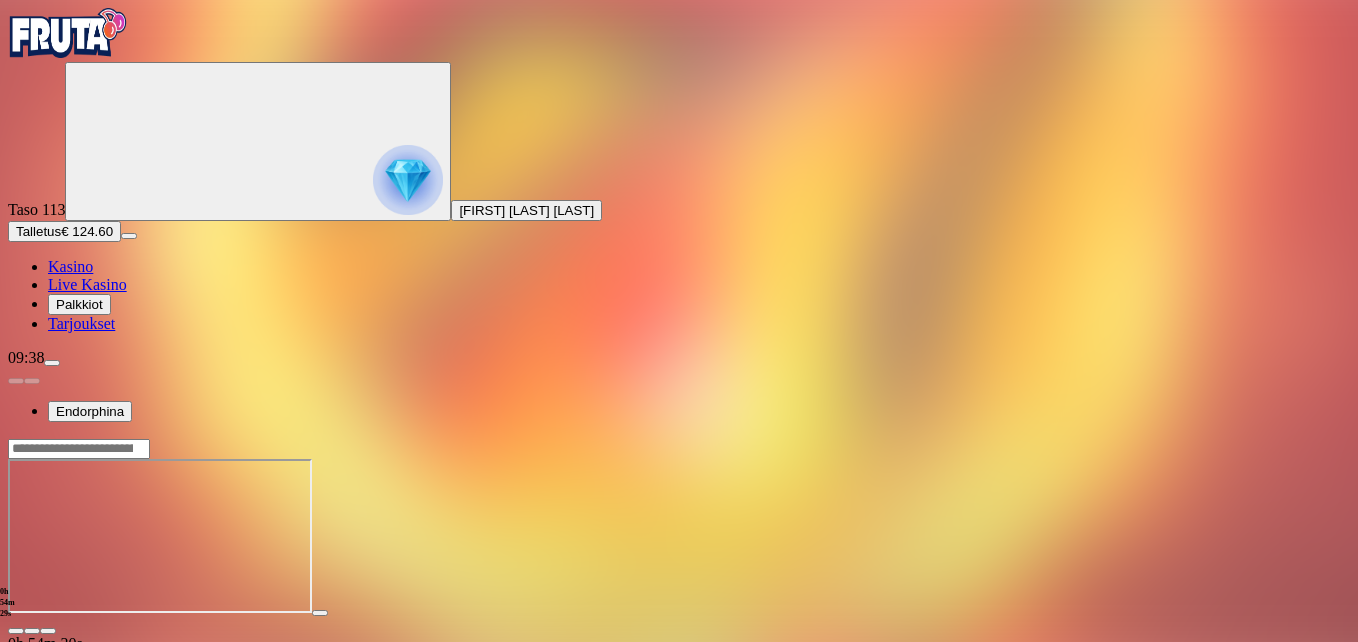 click at bounding box center [16, 631] 